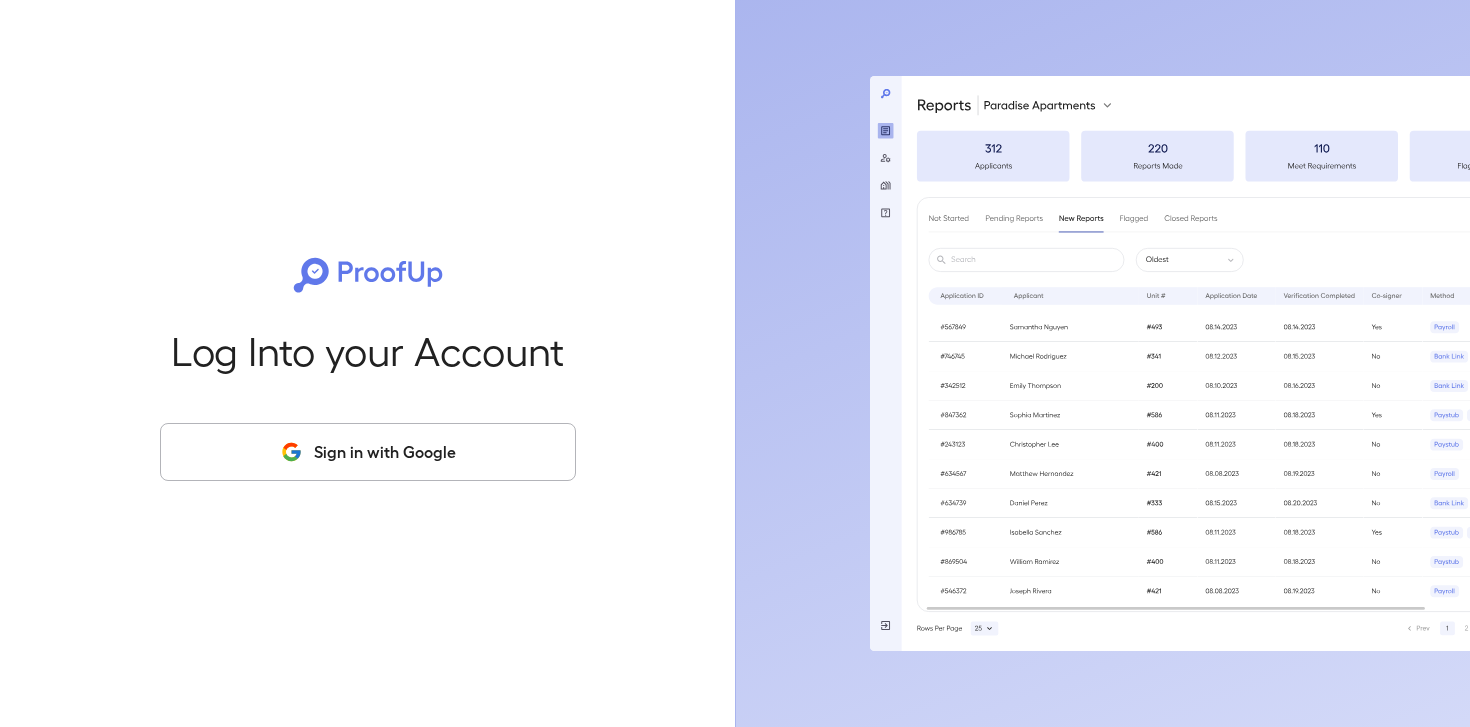 scroll, scrollTop: 0, scrollLeft: 0, axis: both 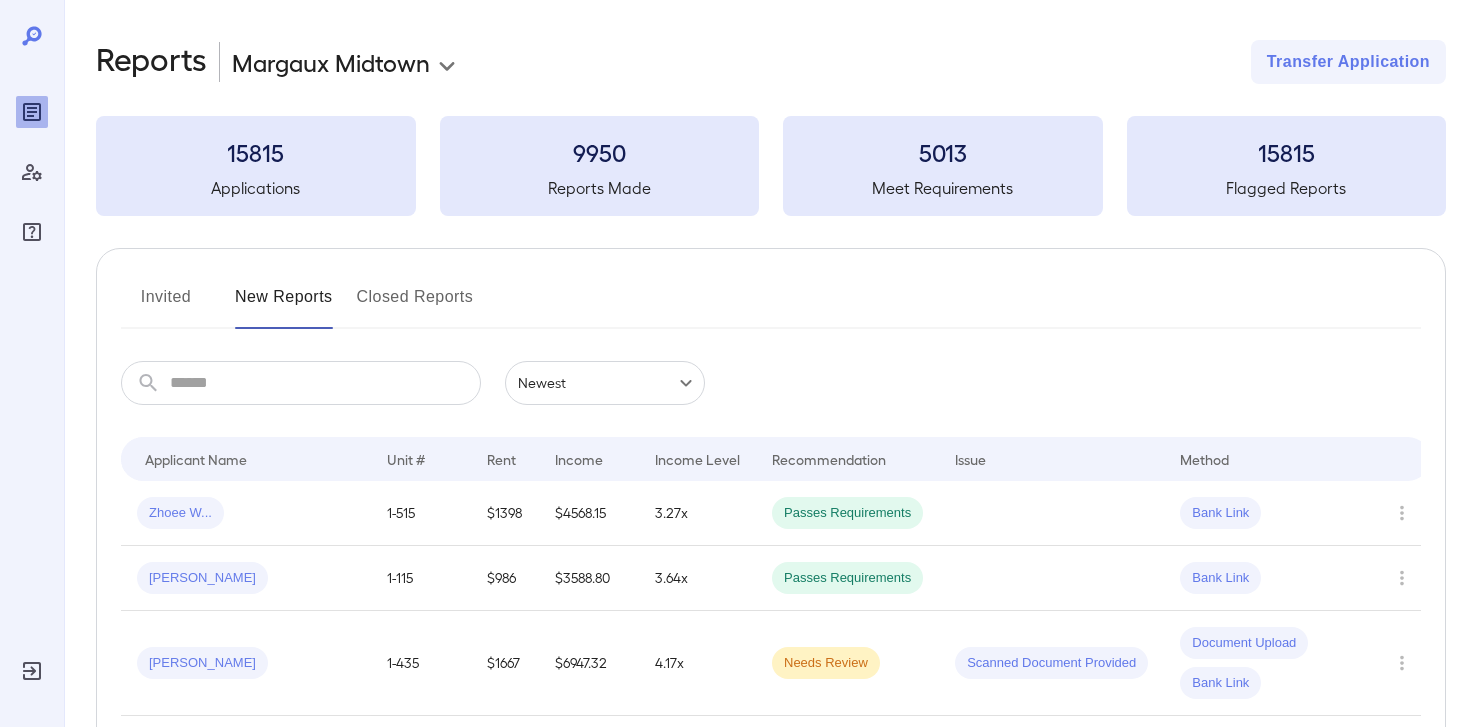 click on "Invited" at bounding box center [166, 305] 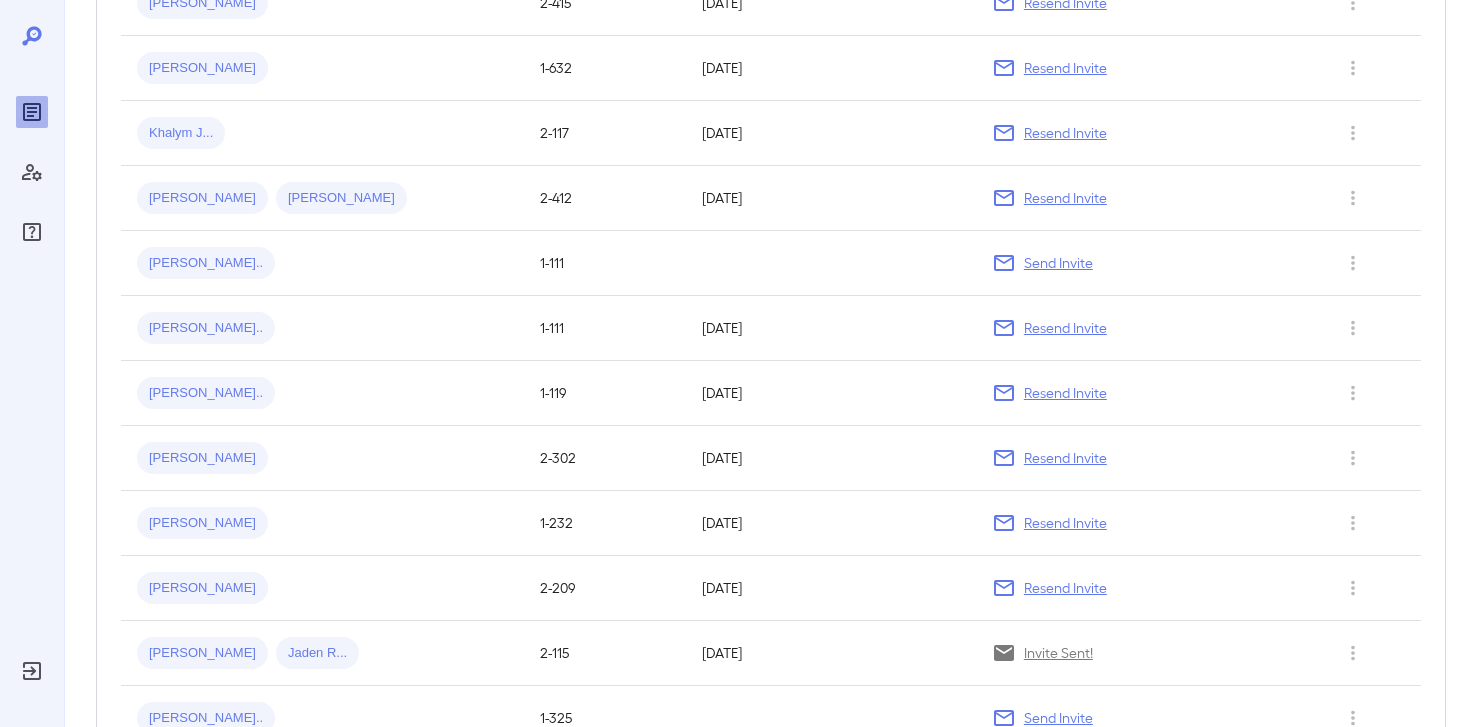 scroll, scrollTop: 522, scrollLeft: 0, axis: vertical 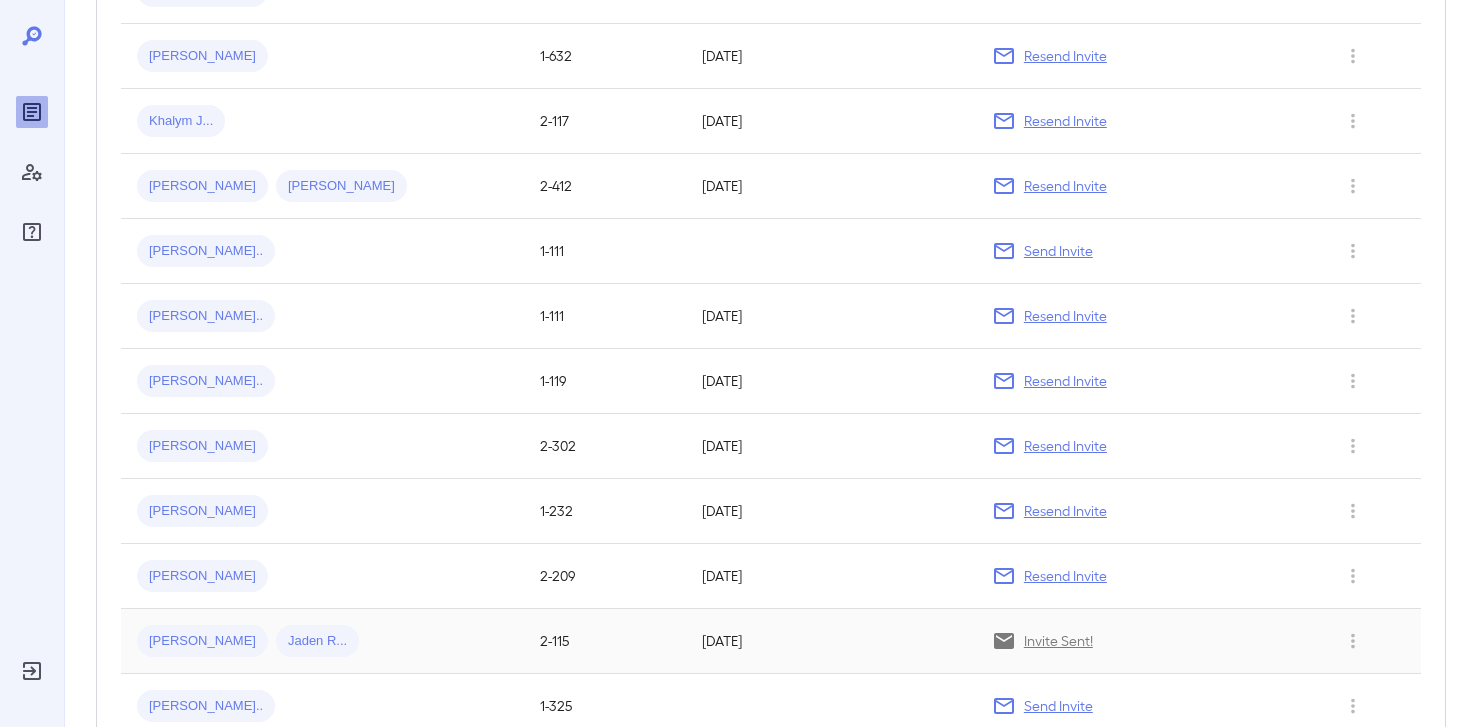 click on "[PERSON_NAME]" at bounding box center (202, 641) 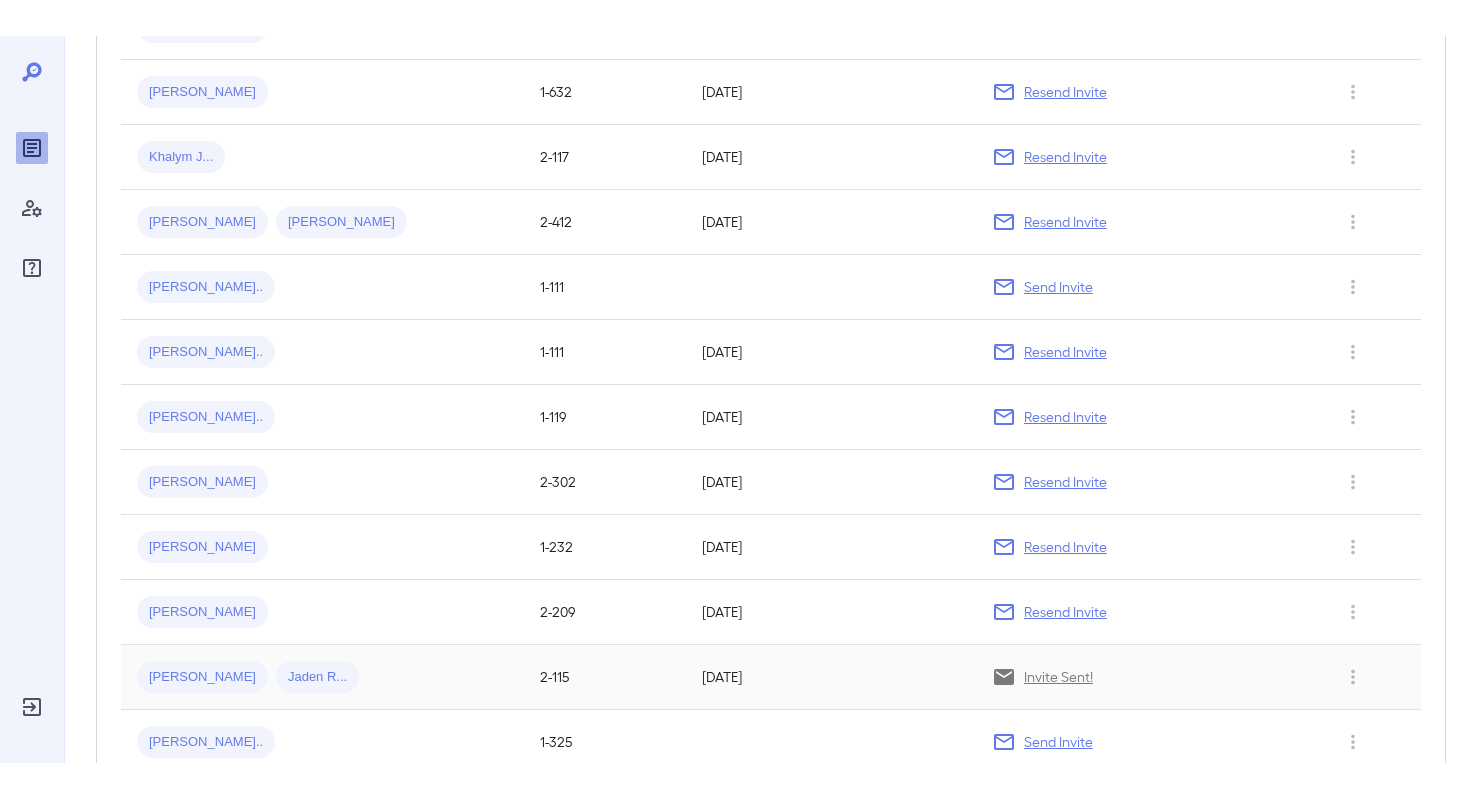 scroll, scrollTop: 0, scrollLeft: 0, axis: both 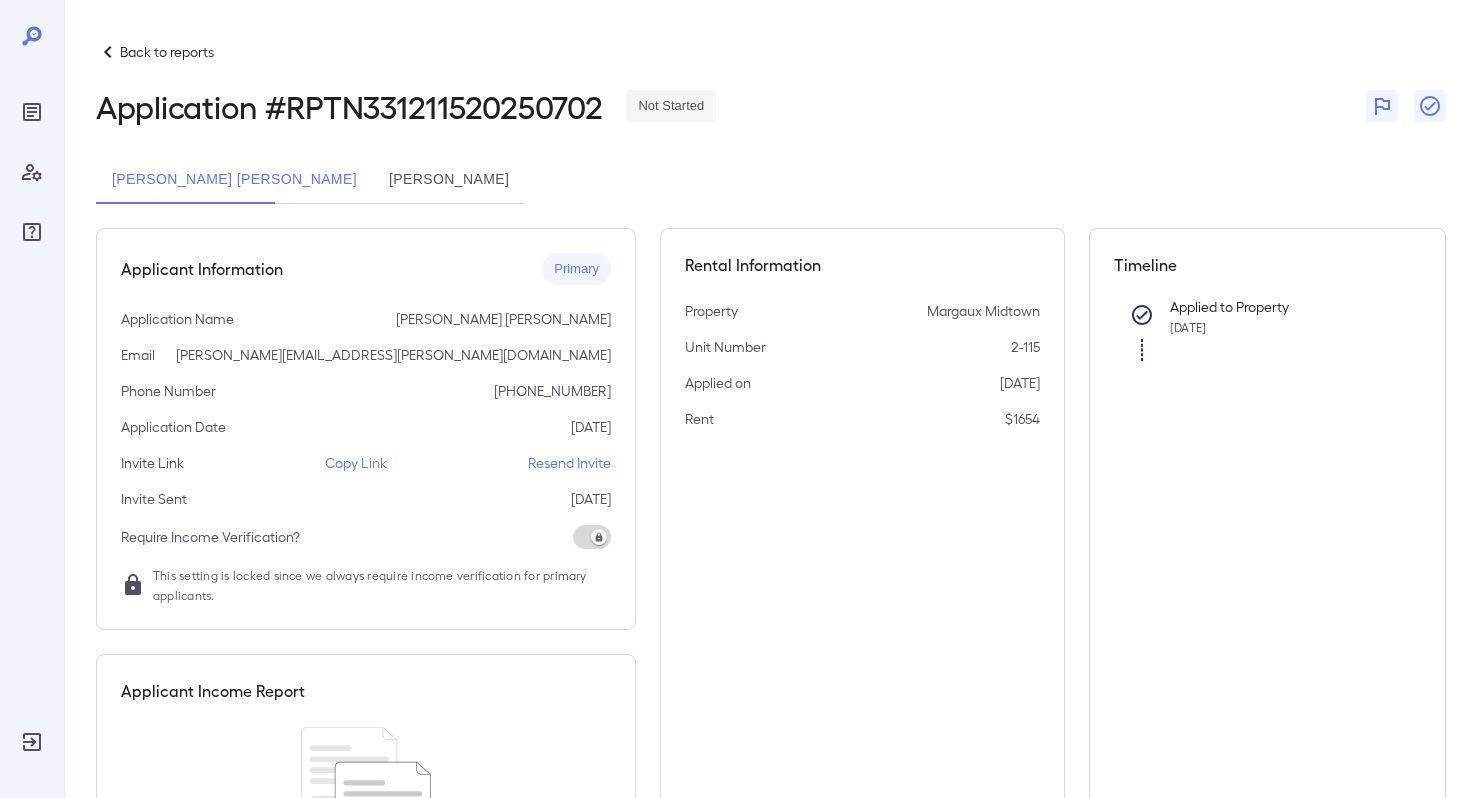 click on "Back to reports" at bounding box center (167, 52) 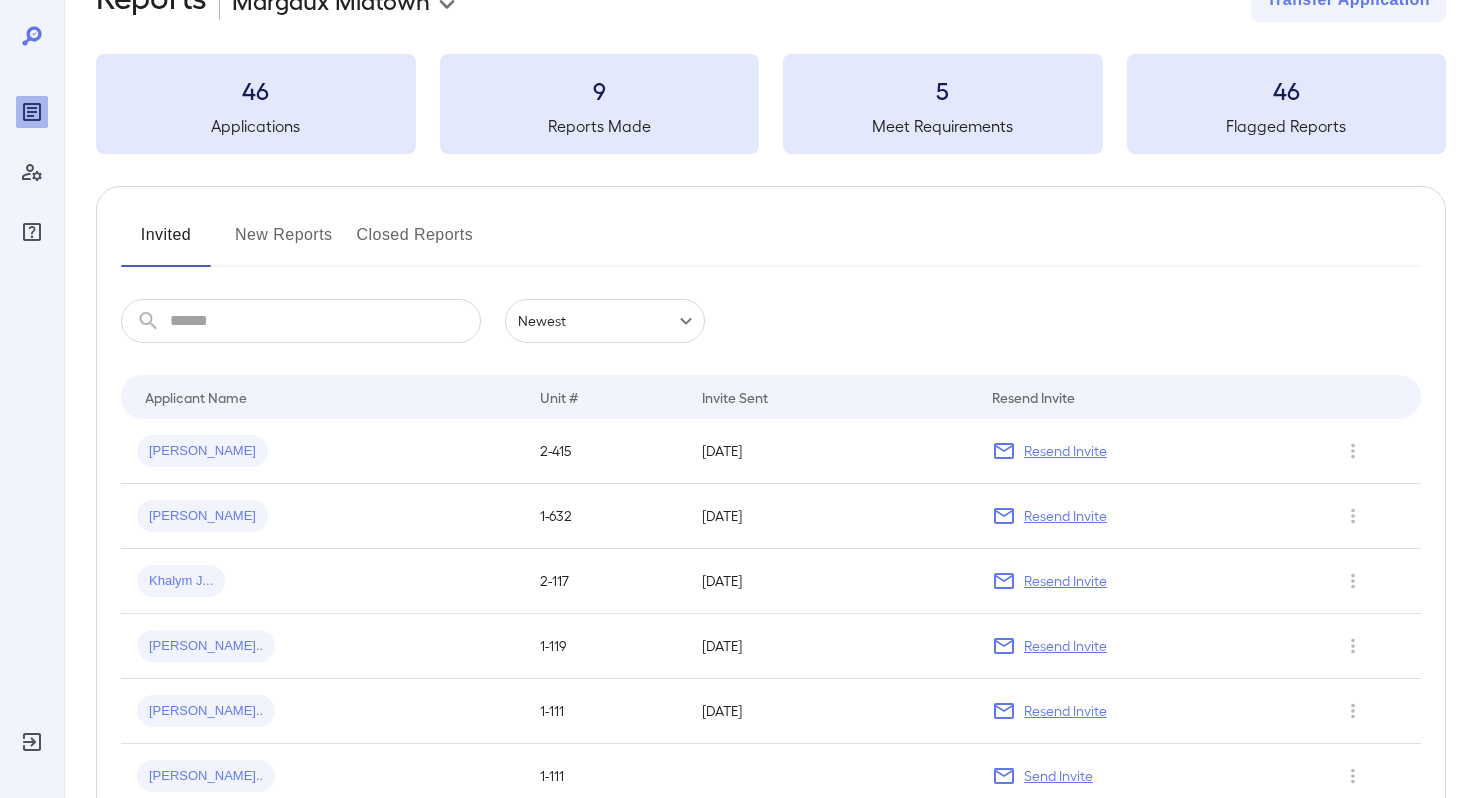 scroll, scrollTop: 54, scrollLeft: 0, axis: vertical 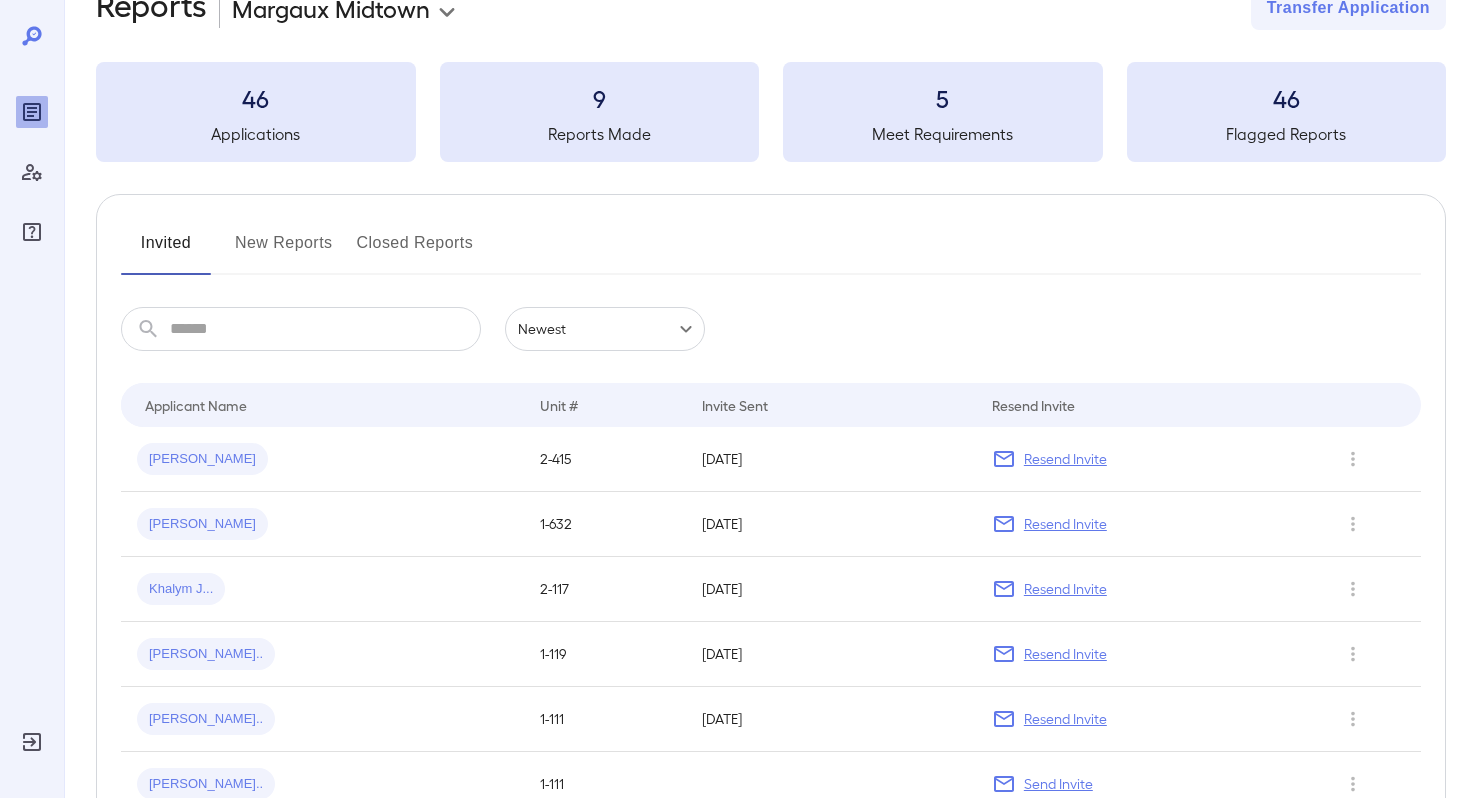 click on "New Reports" at bounding box center [284, 251] 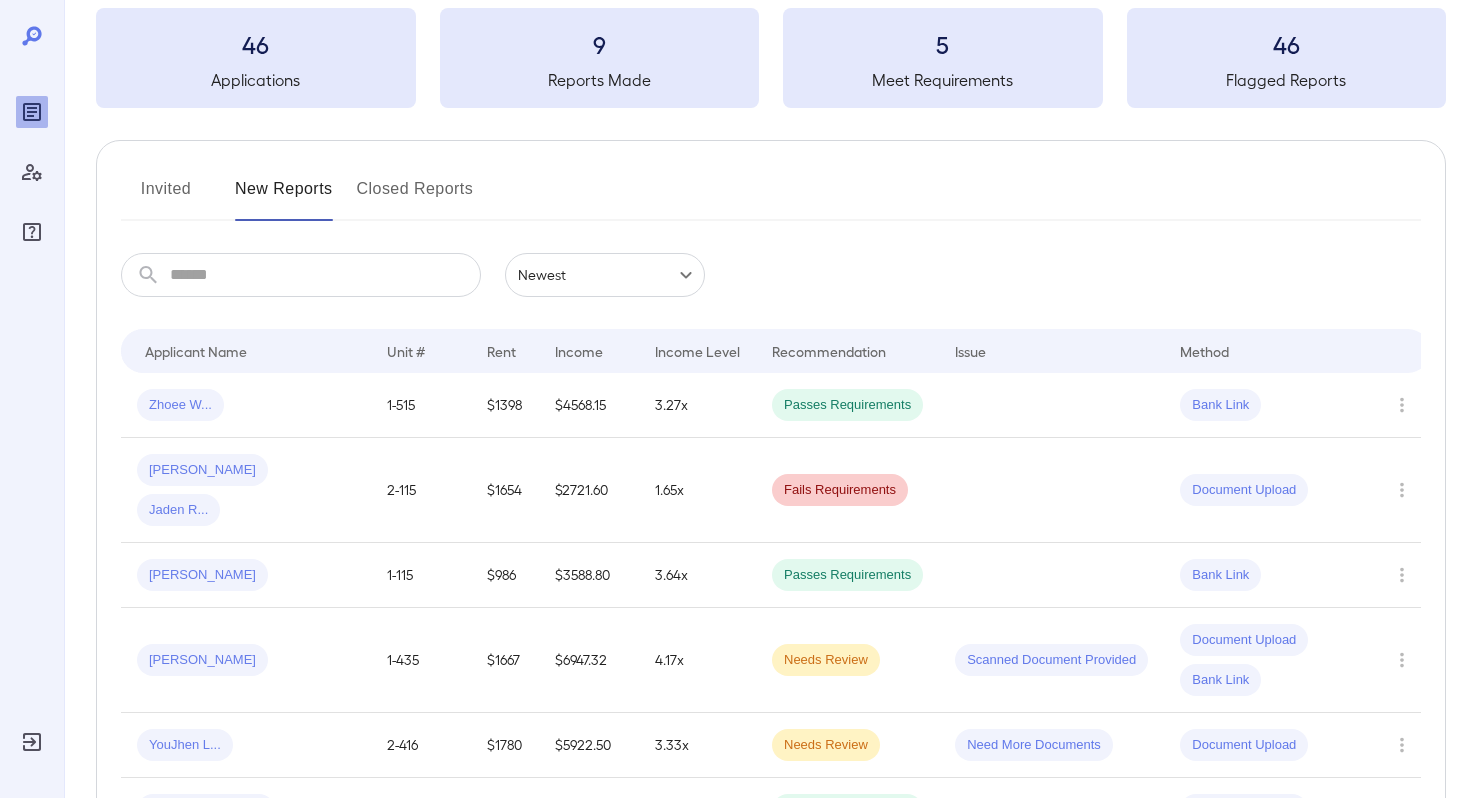 scroll, scrollTop: 111, scrollLeft: 0, axis: vertical 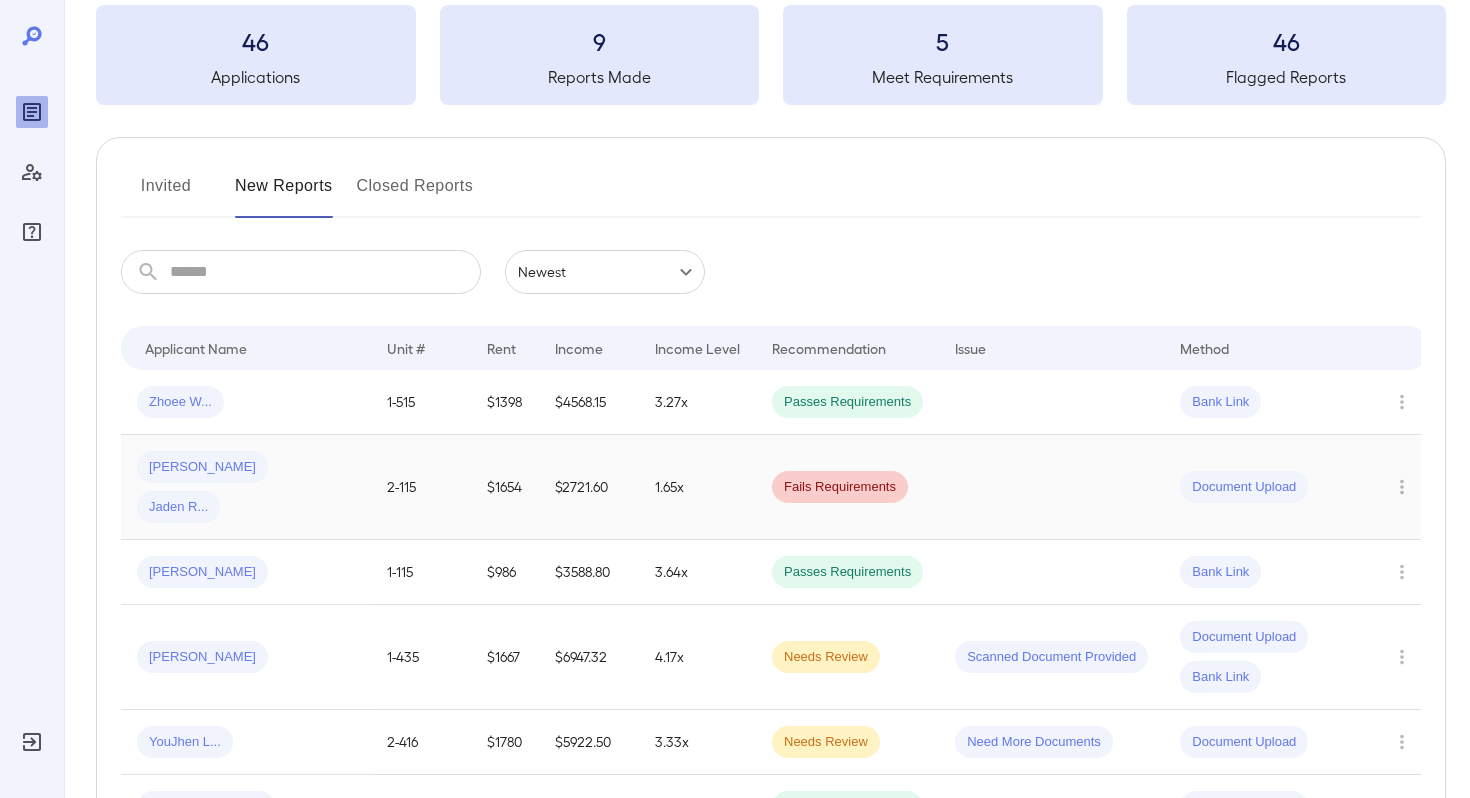 click on "Jaden R..." at bounding box center [178, 507] 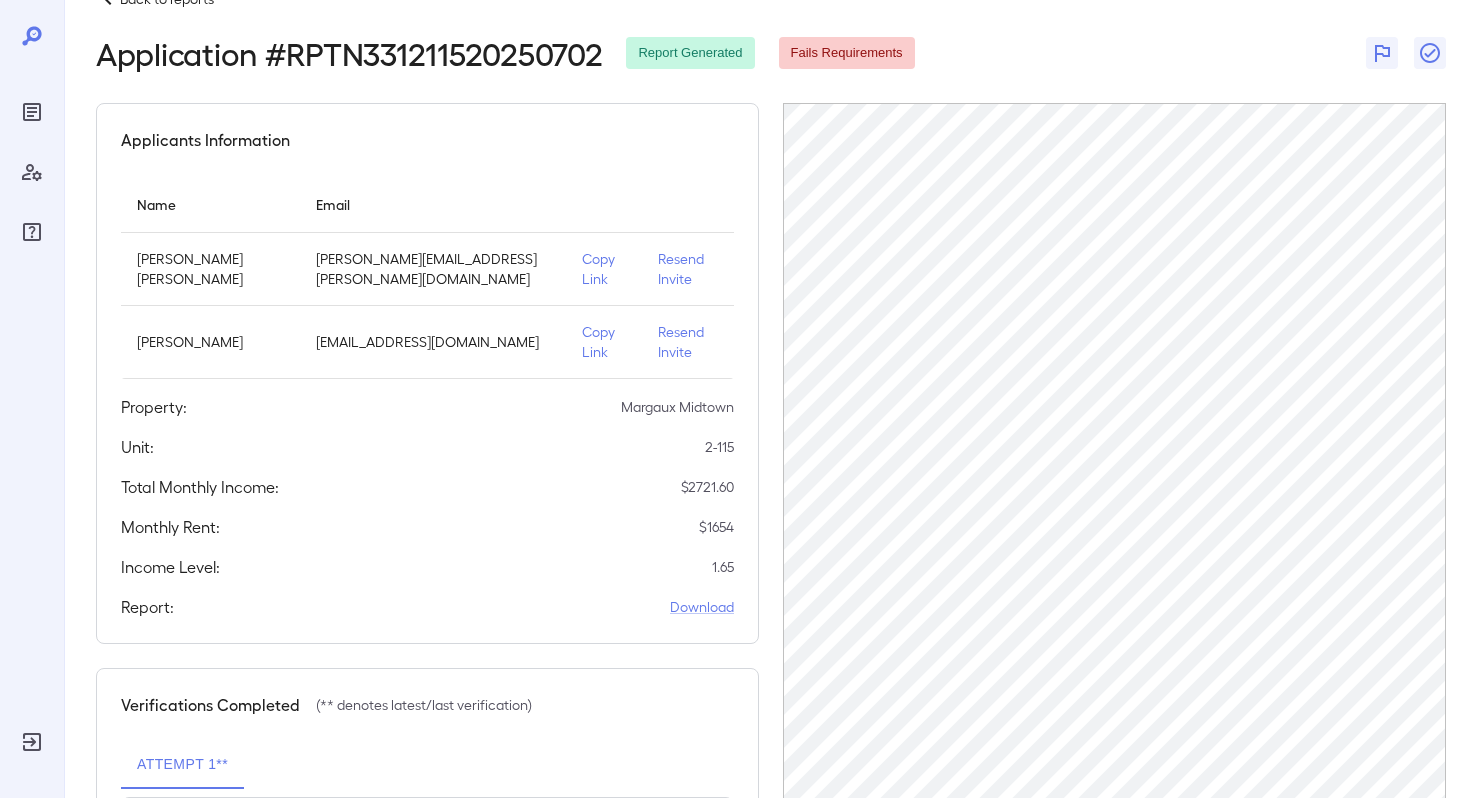 scroll, scrollTop: 0, scrollLeft: 0, axis: both 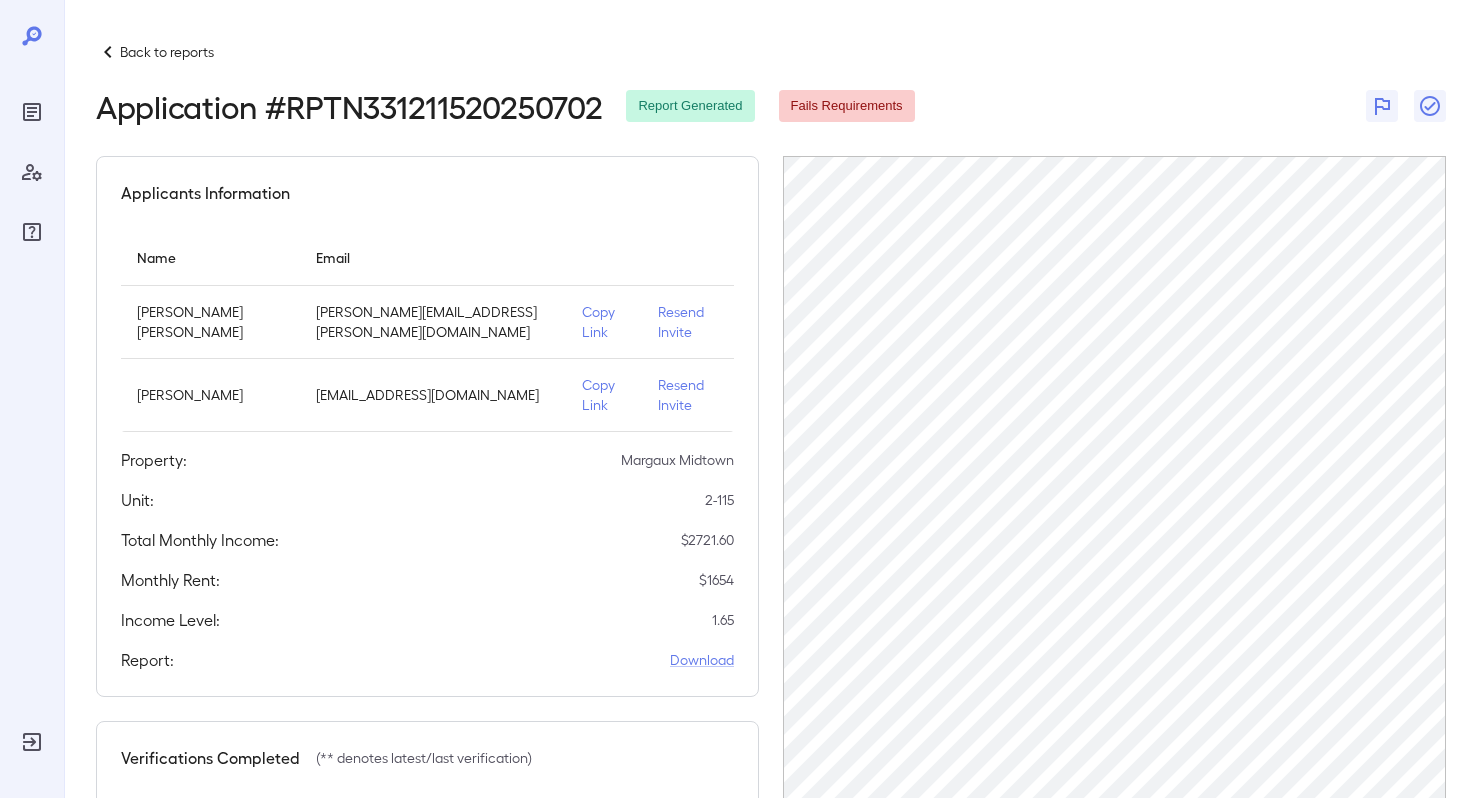 click on "Back to reports" at bounding box center [167, 52] 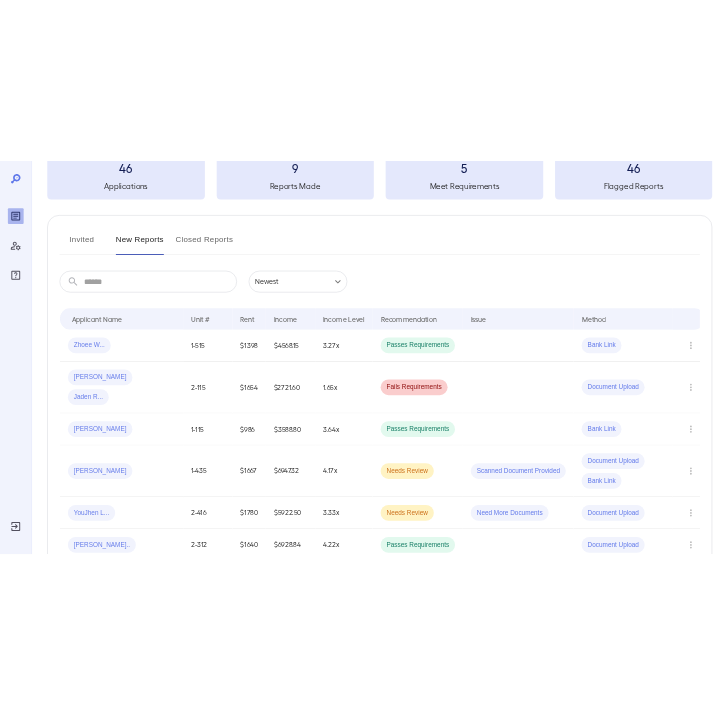 scroll, scrollTop: 141, scrollLeft: 0, axis: vertical 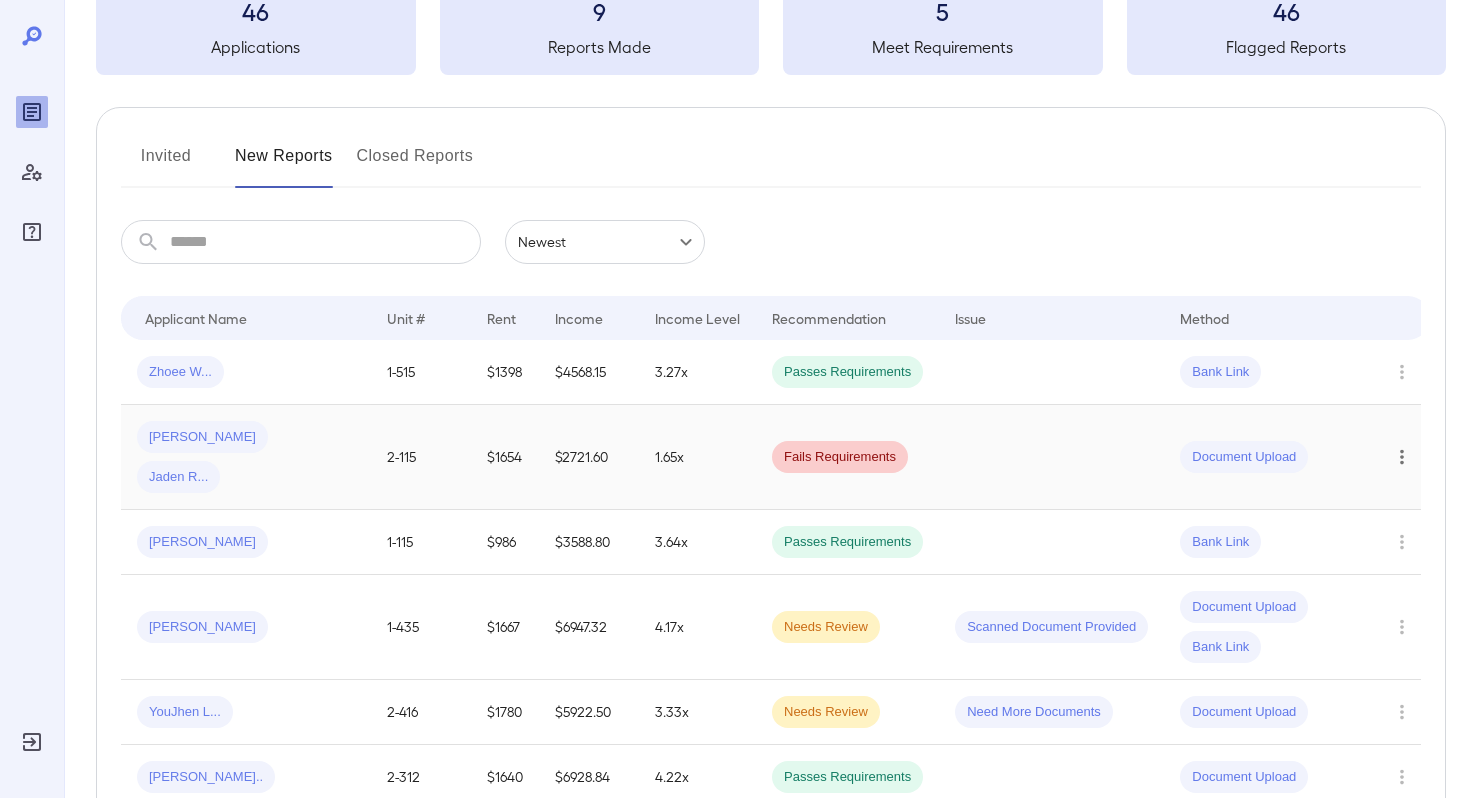 click 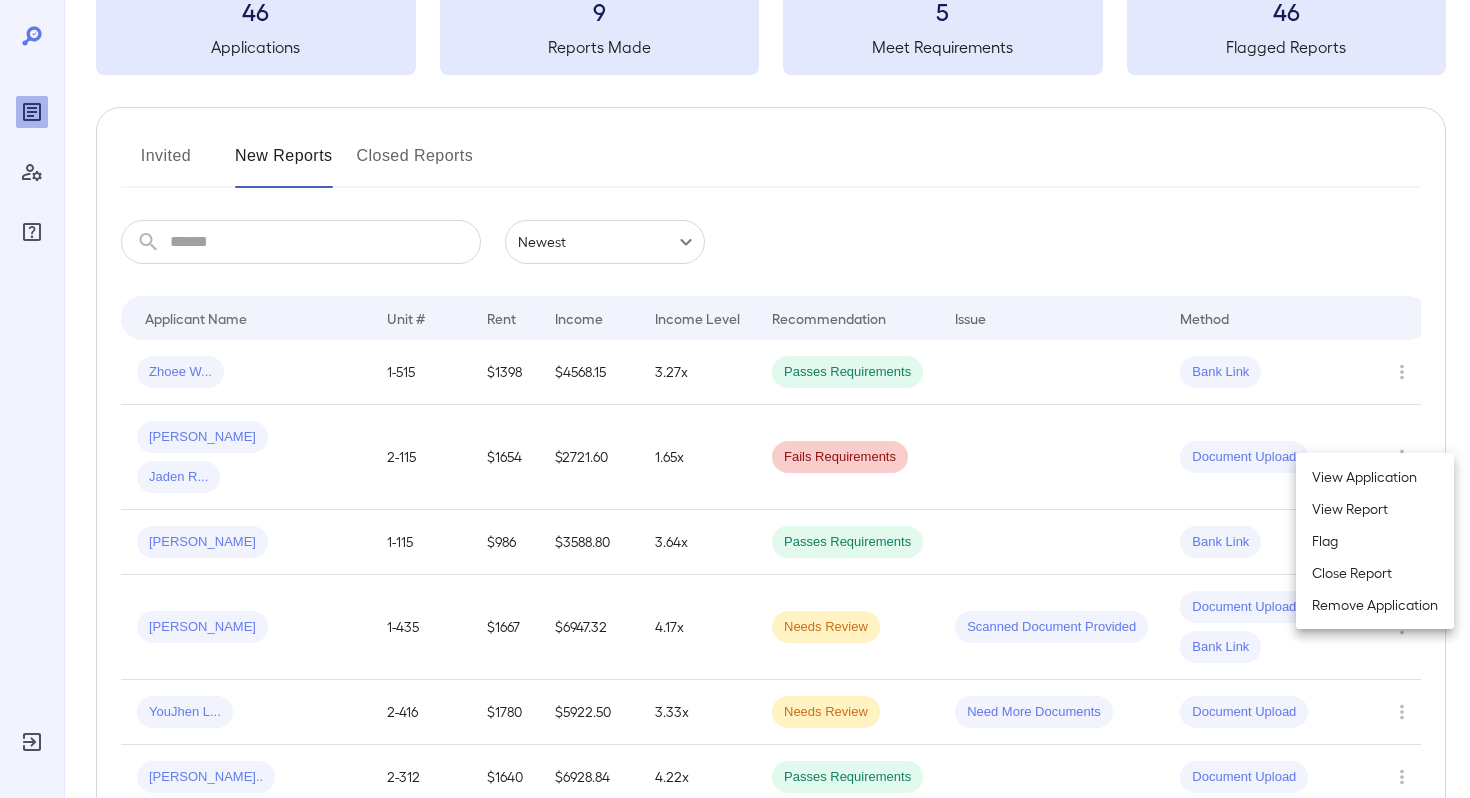 click at bounding box center (735, 399) 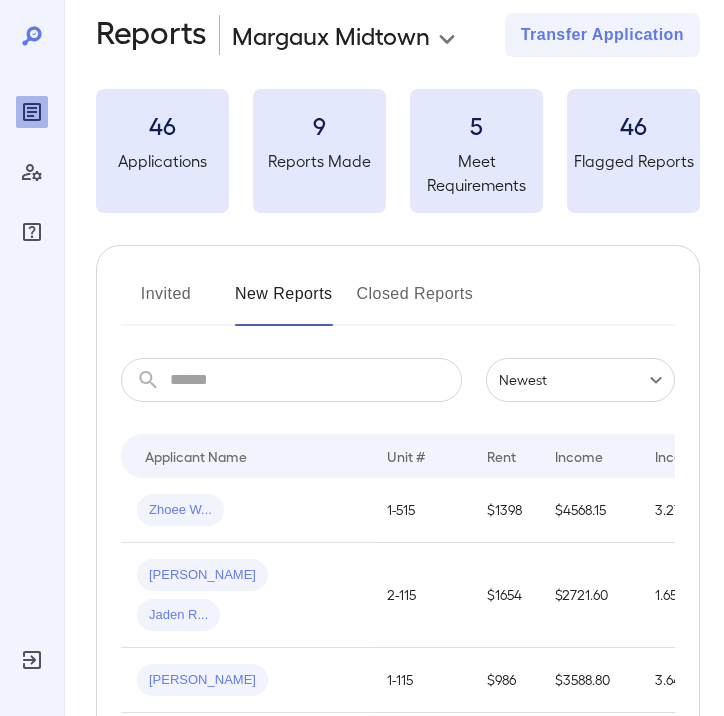scroll, scrollTop: 0, scrollLeft: 0, axis: both 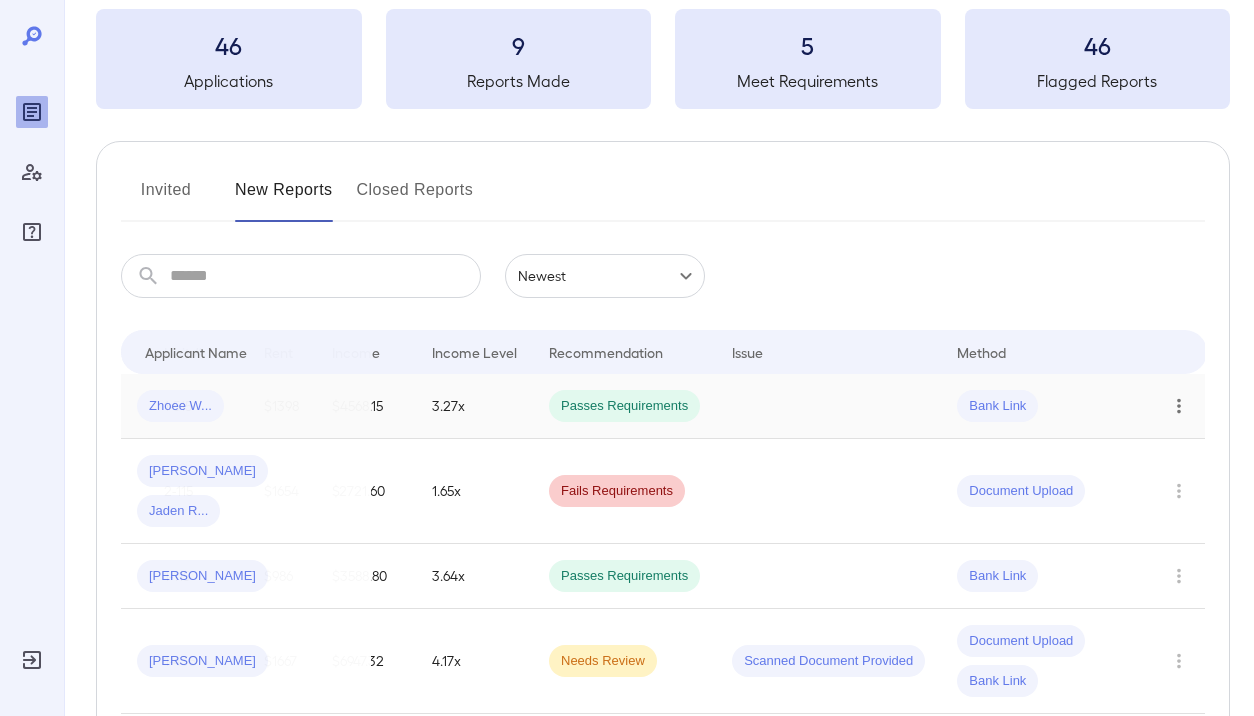 click 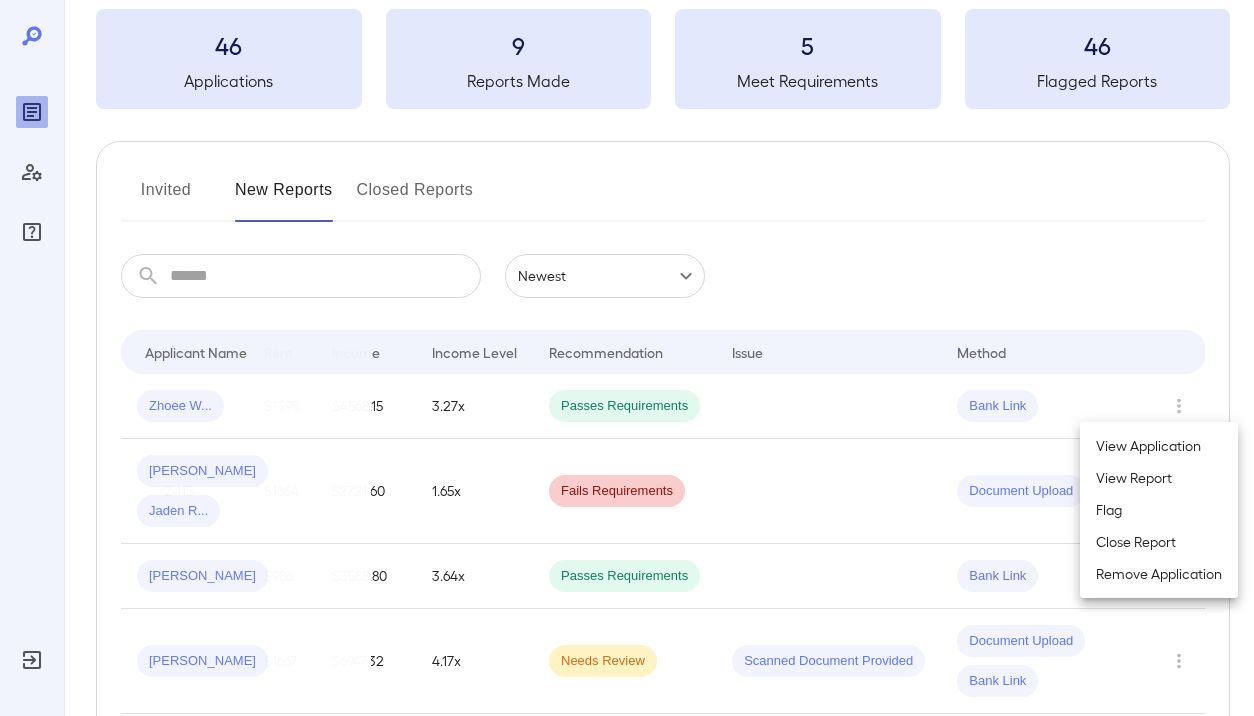 click on "Close Report" at bounding box center [1159, 542] 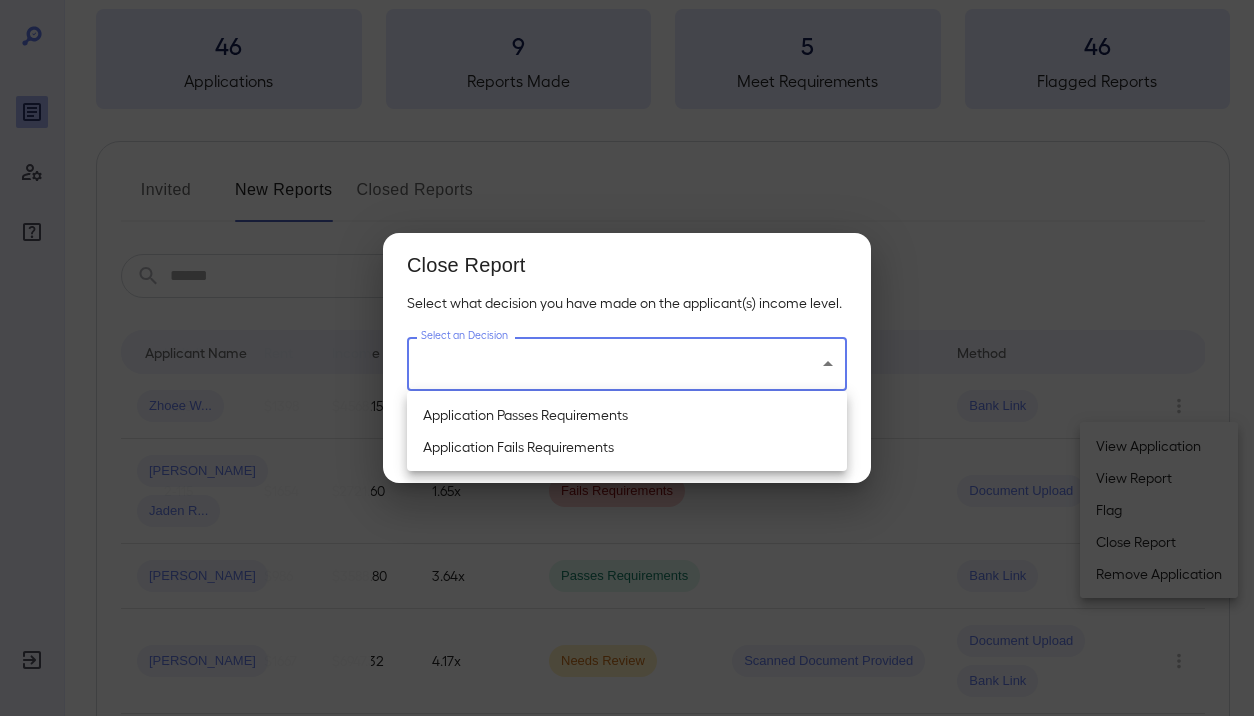 click on "**********" at bounding box center (627, 251) 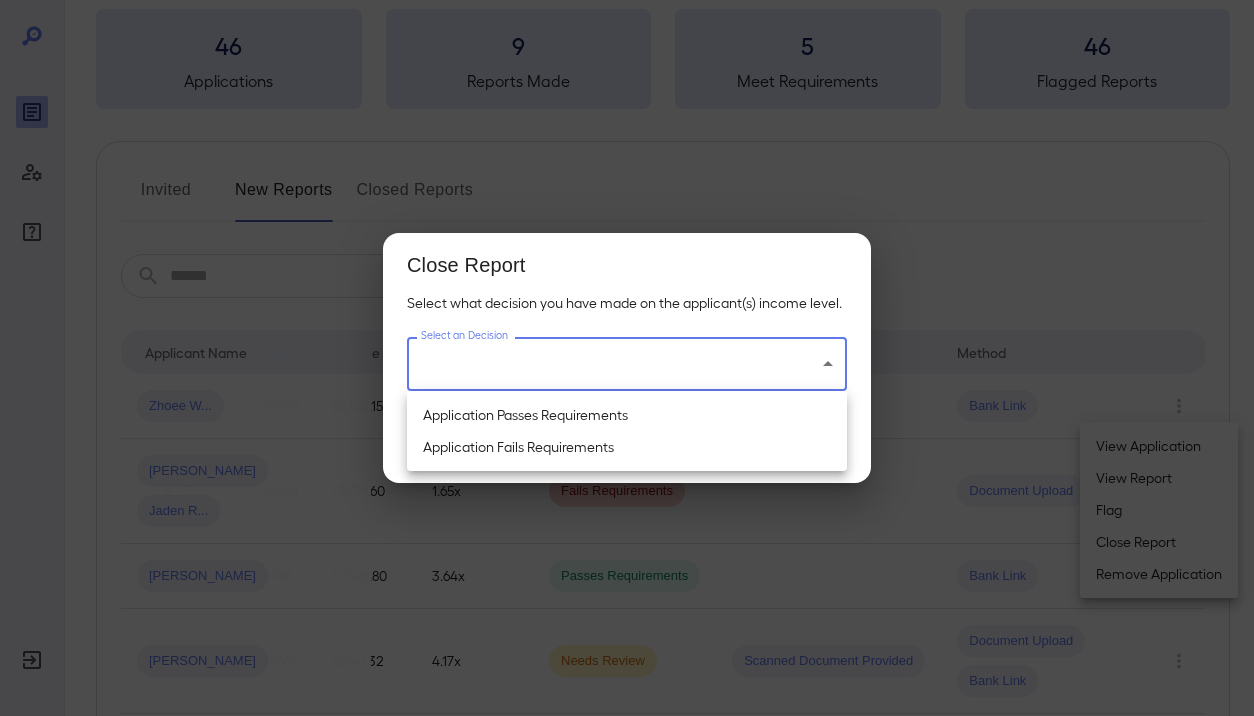 click on "Application Passes Requirements" at bounding box center [627, 415] 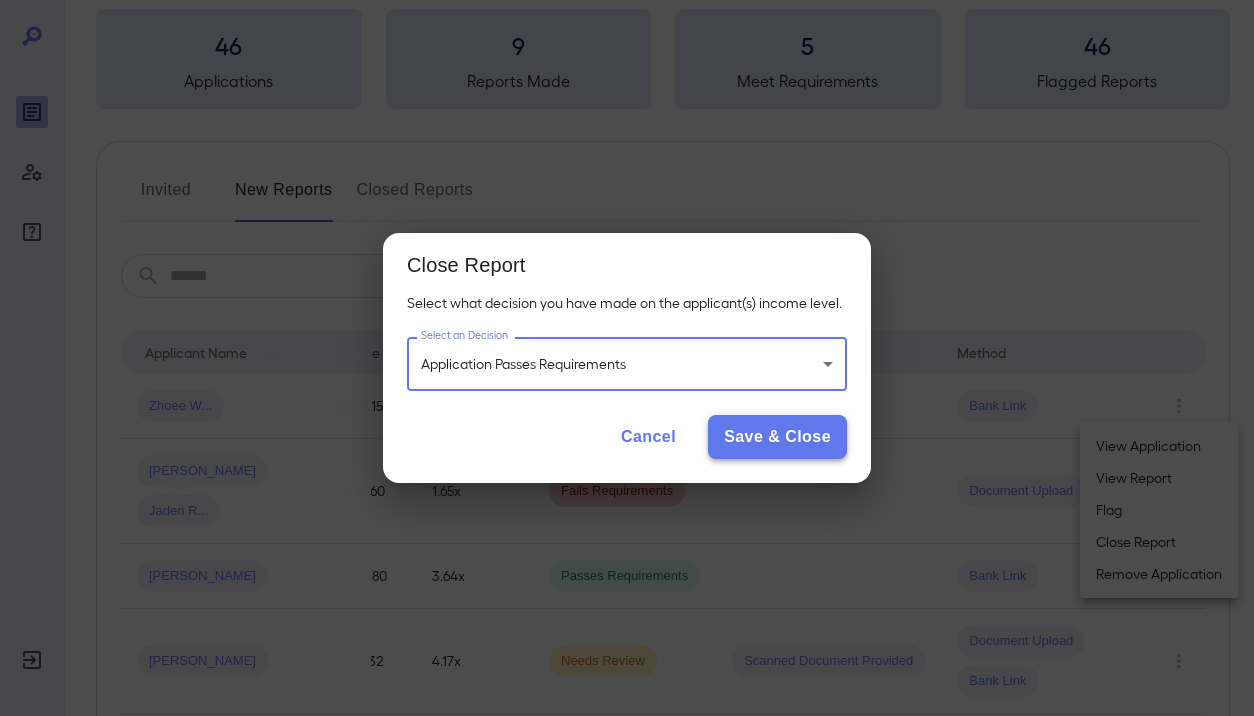 click on "Save & Close" at bounding box center (777, 437) 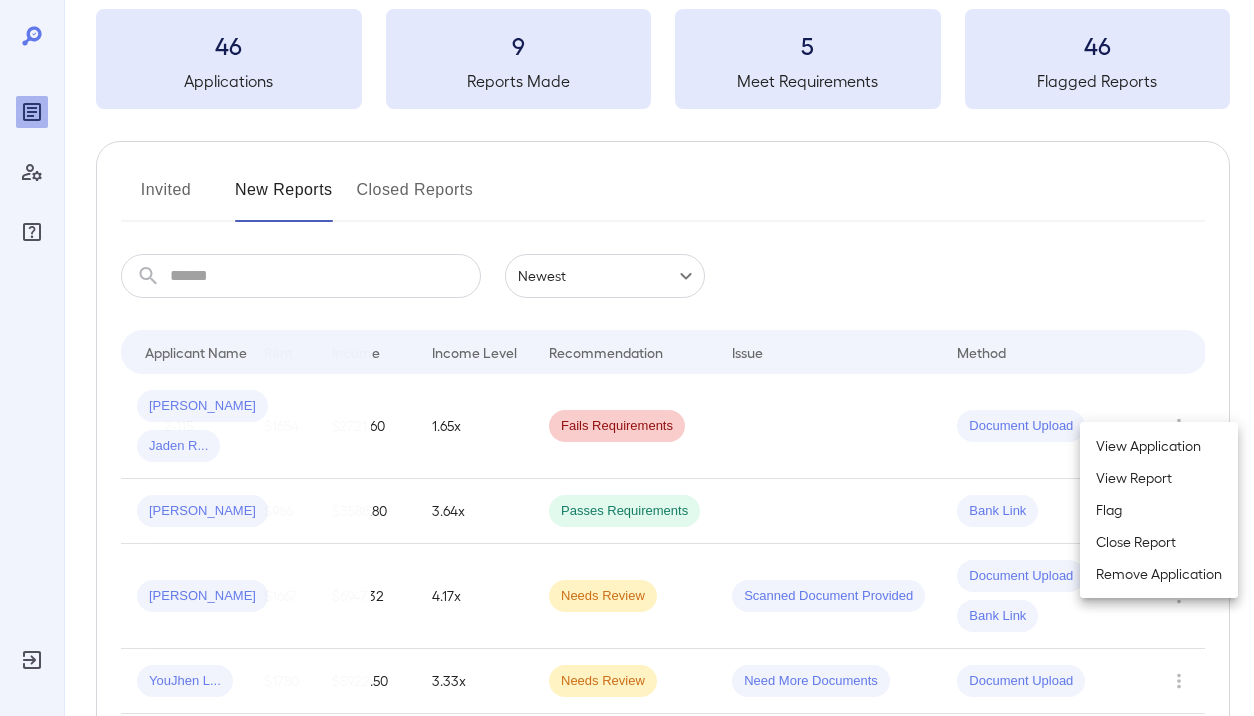 click at bounding box center [627, 358] 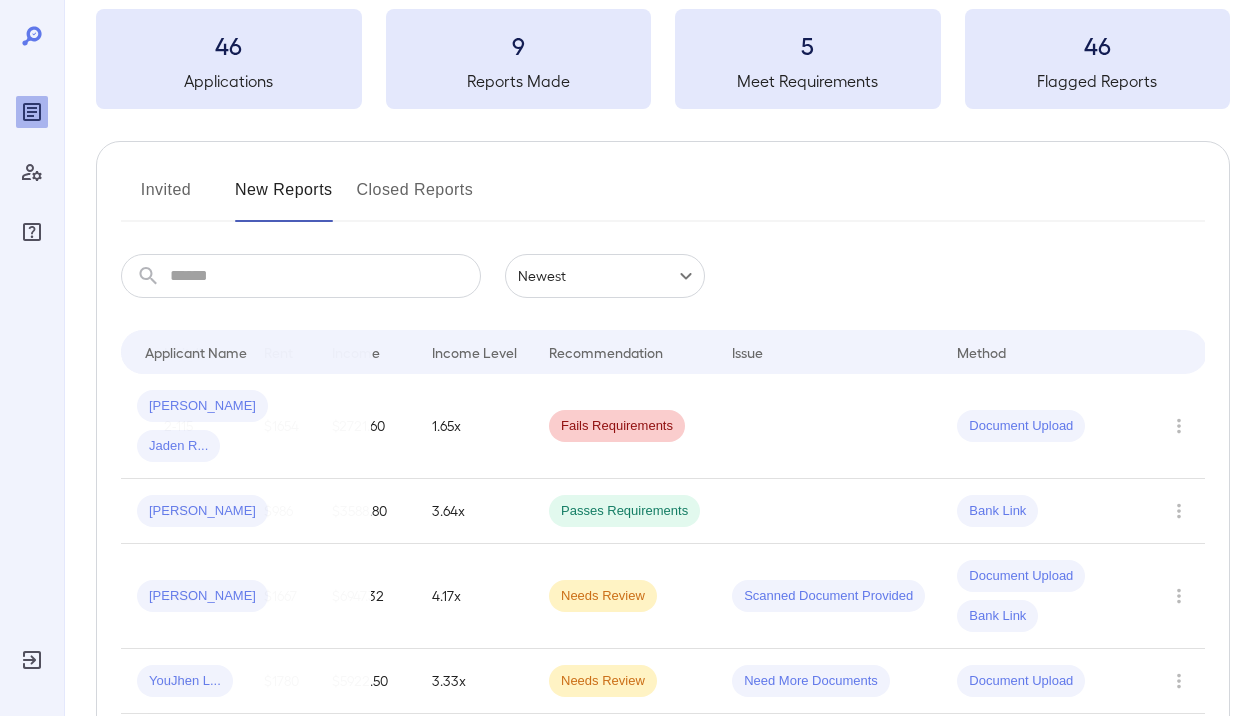 click on "Closed Reports" at bounding box center (415, 198) 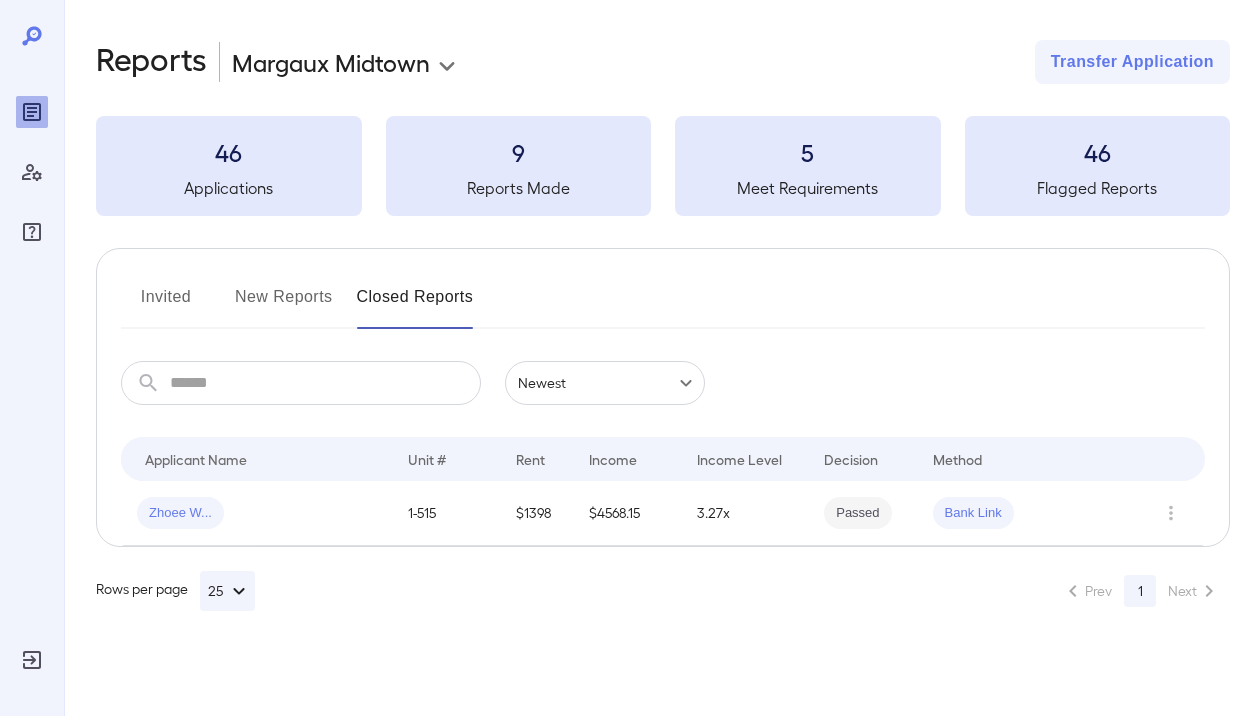 click on "New Reports" at bounding box center (284, 305) 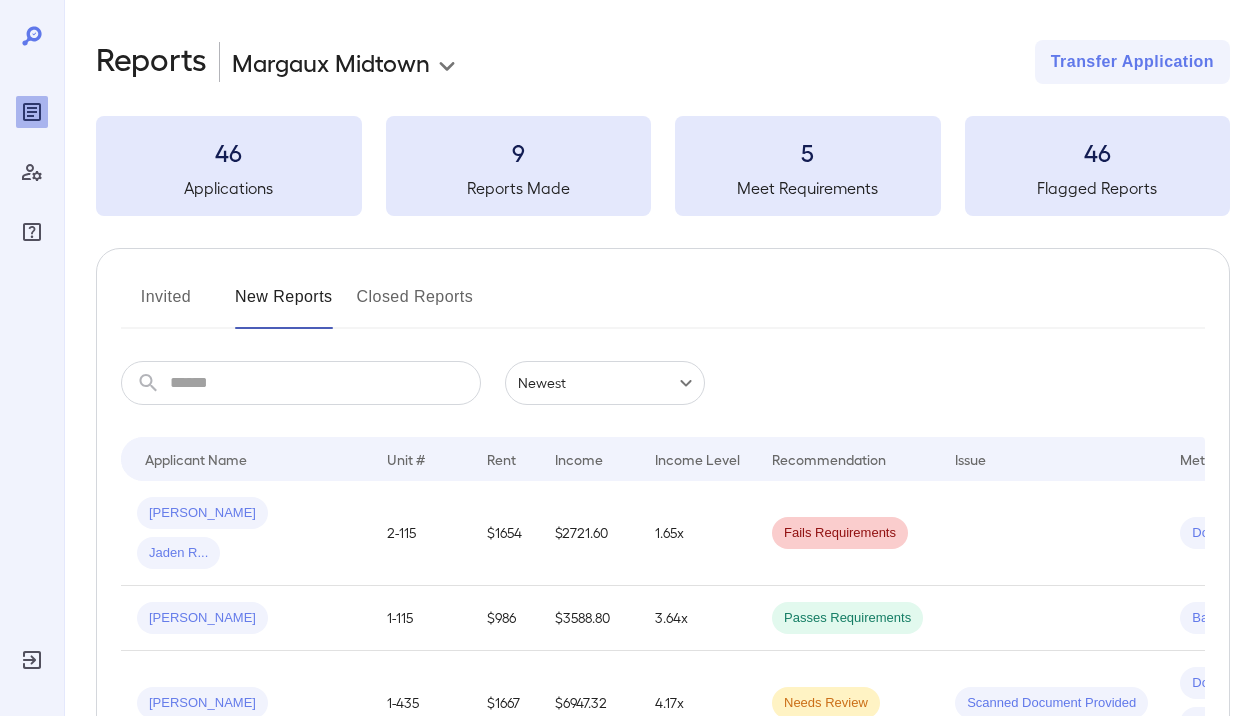 click on "Invited" at bounding box center [166, 305] 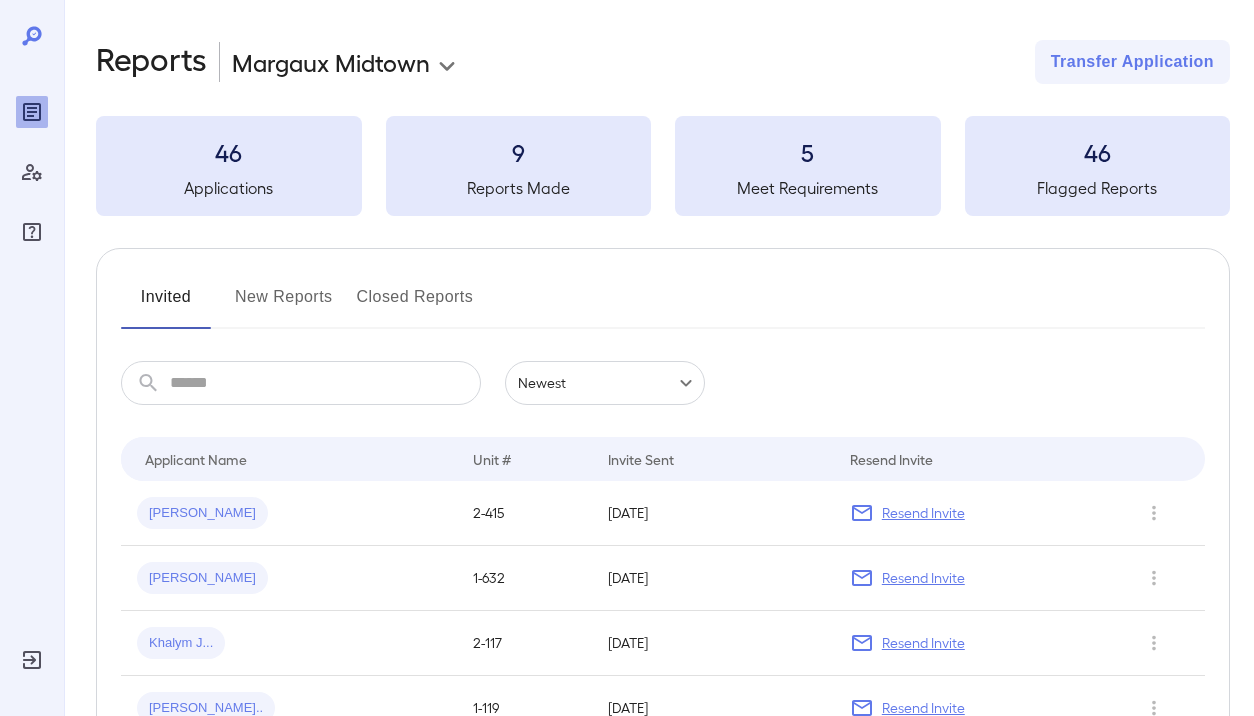 click on "New Reports" at bounding box center (284, 305) 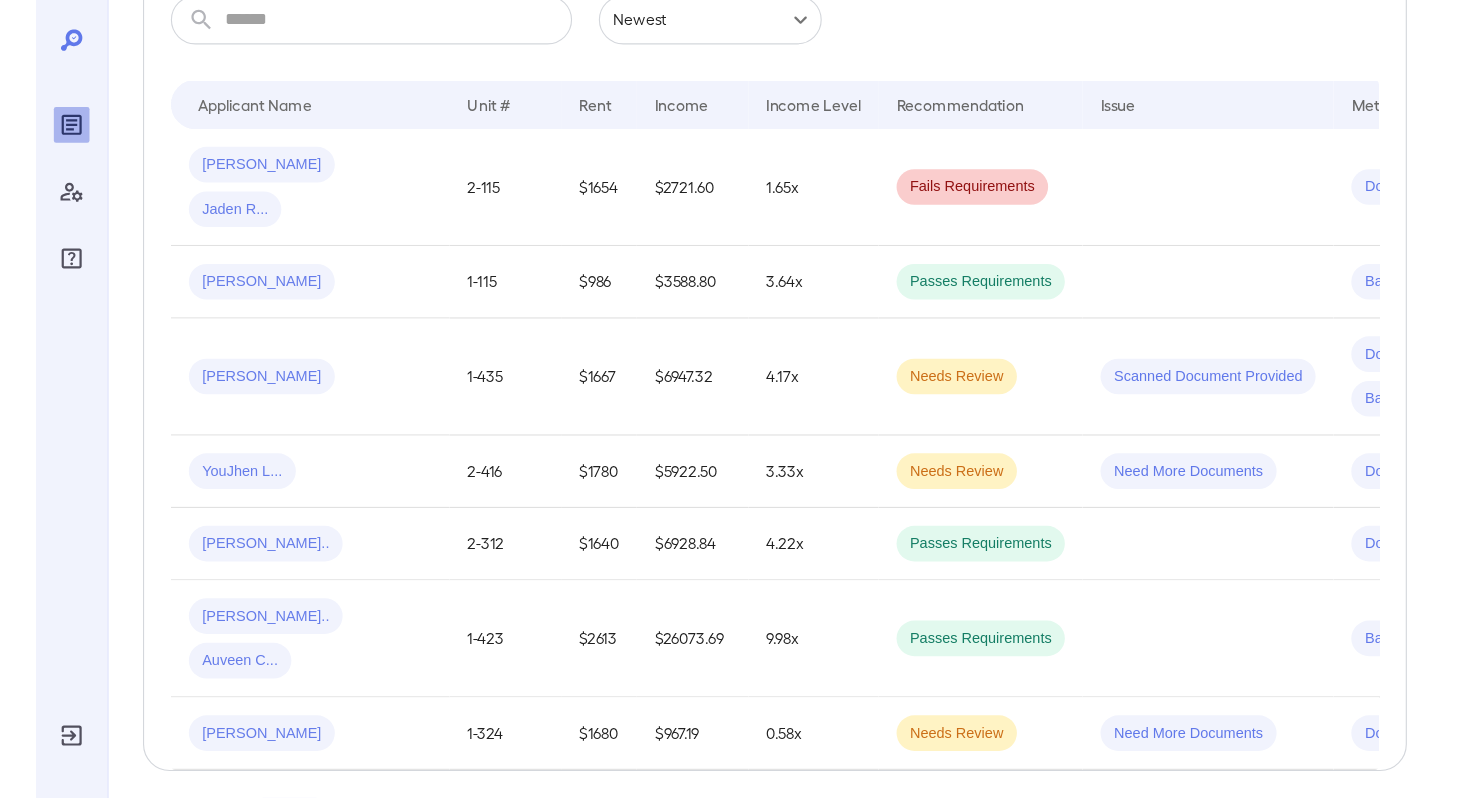 scroll, scrollTop: 0, scrollLeft: 0, axis: both 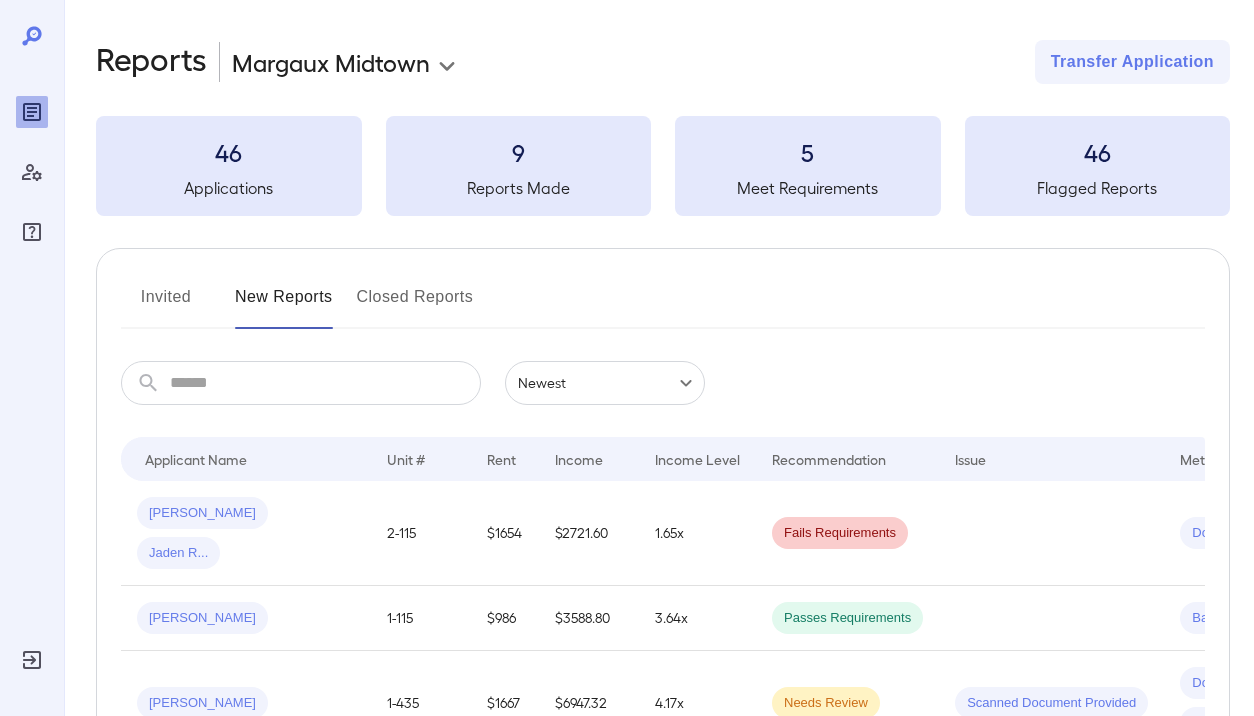 click on "Invited" at bounding box center [166, 305] 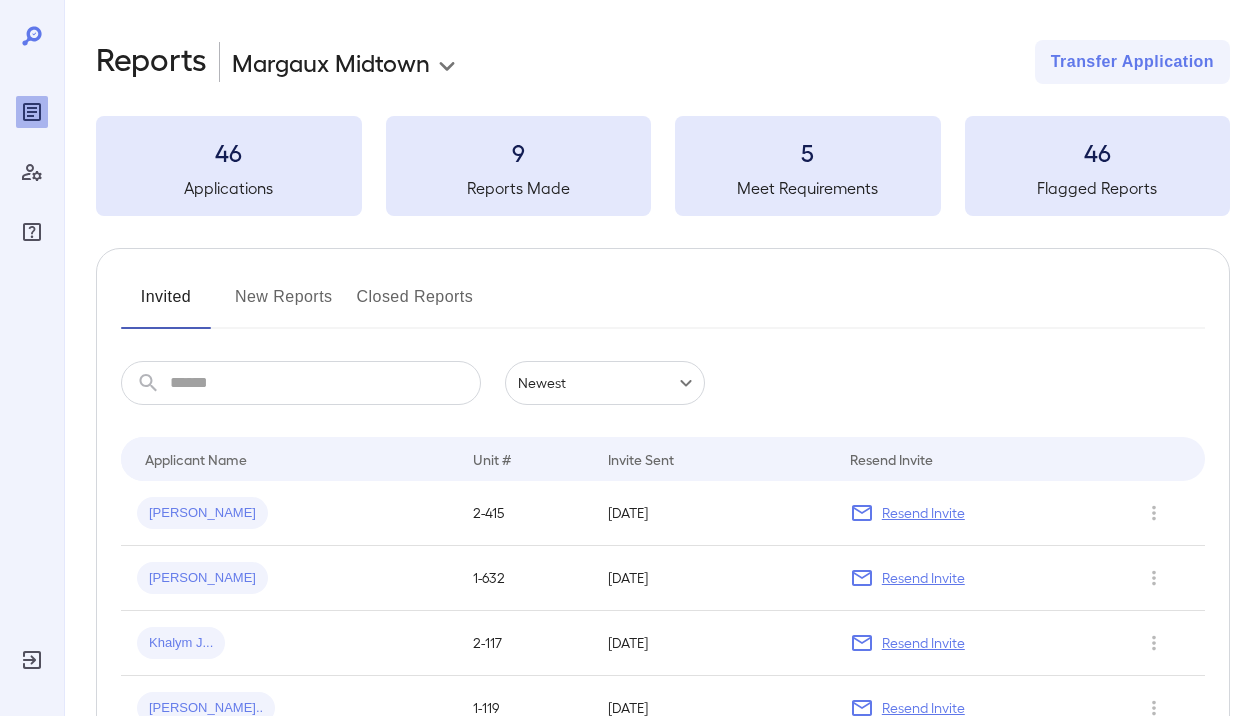 click on "Closed Reports" at bounding box center (415, 305) 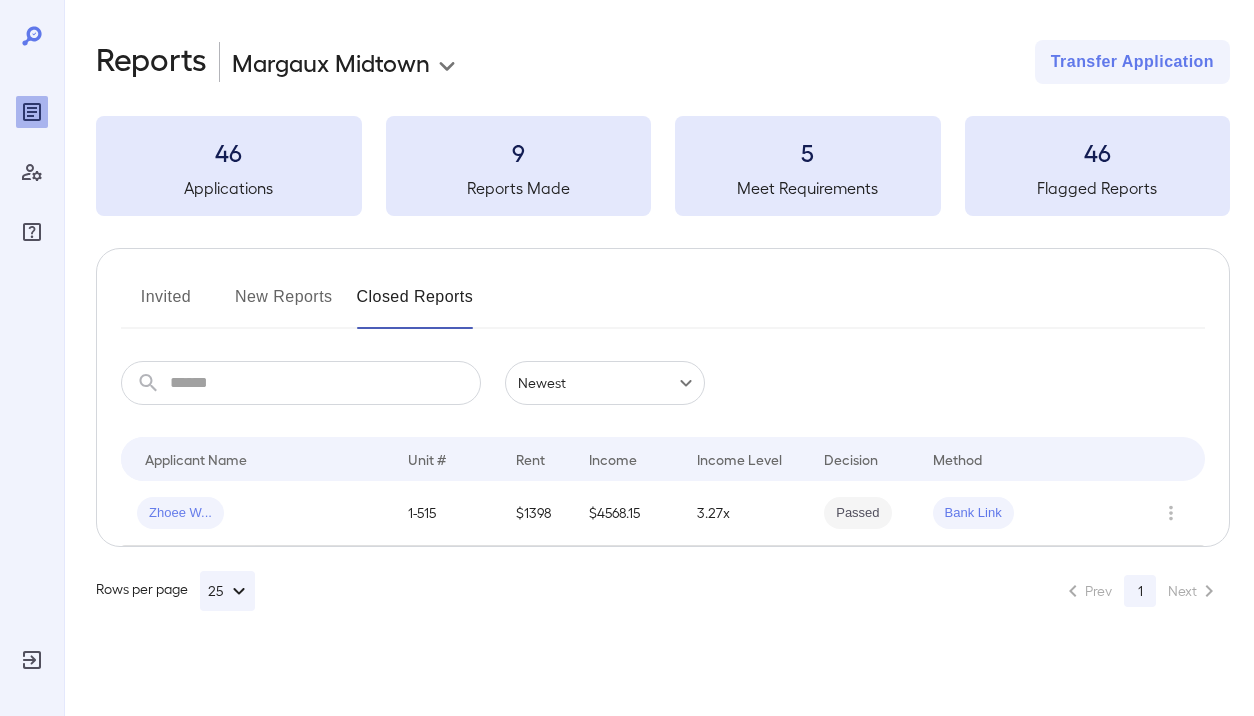 click on "New Reports" at bounding box center [284, 305] 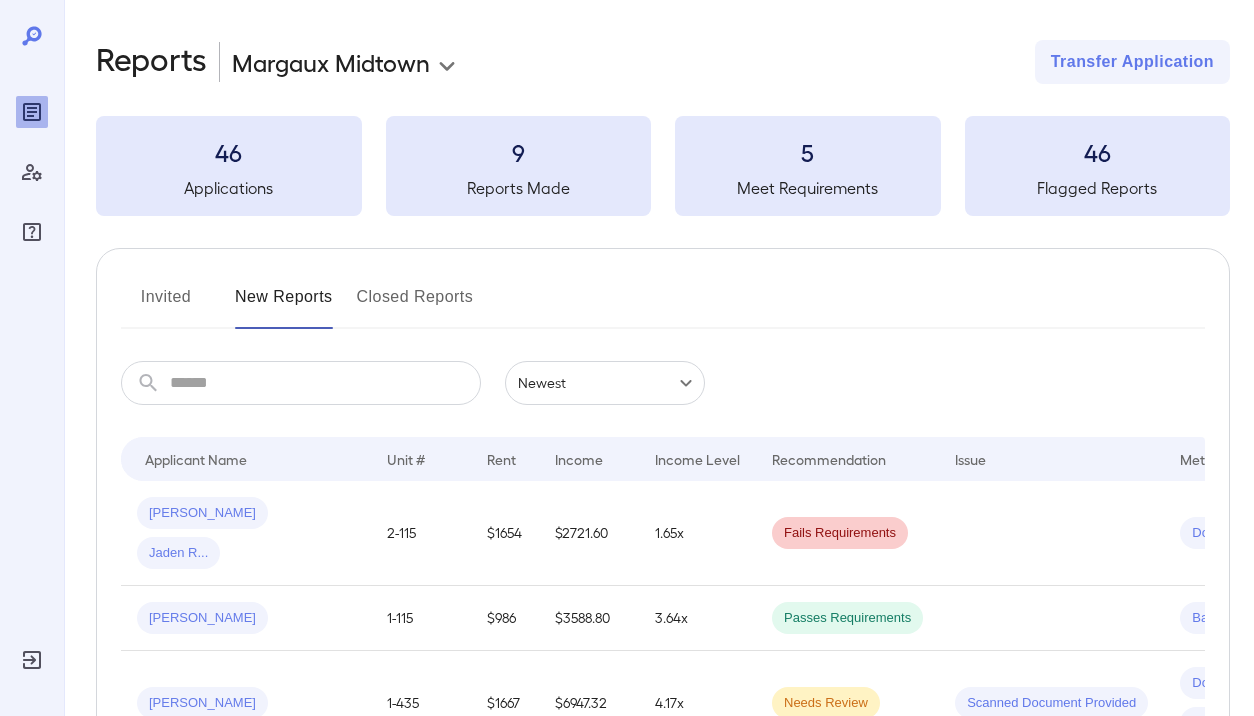 click 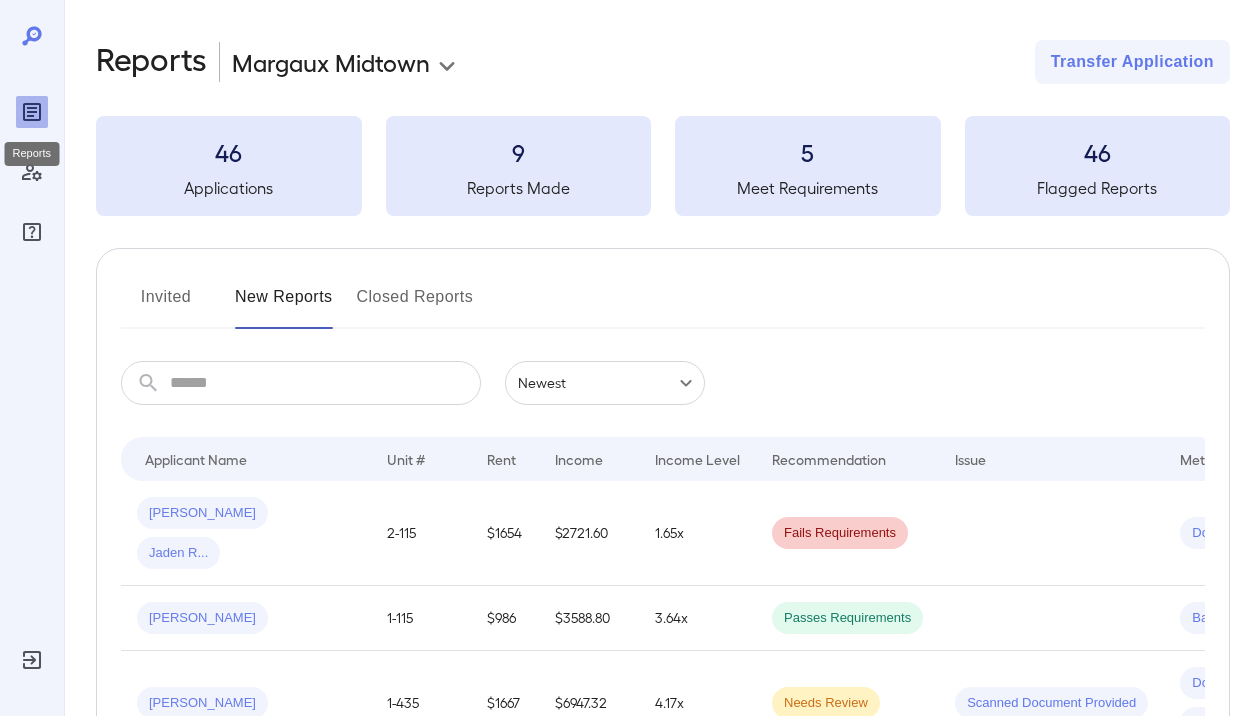 click 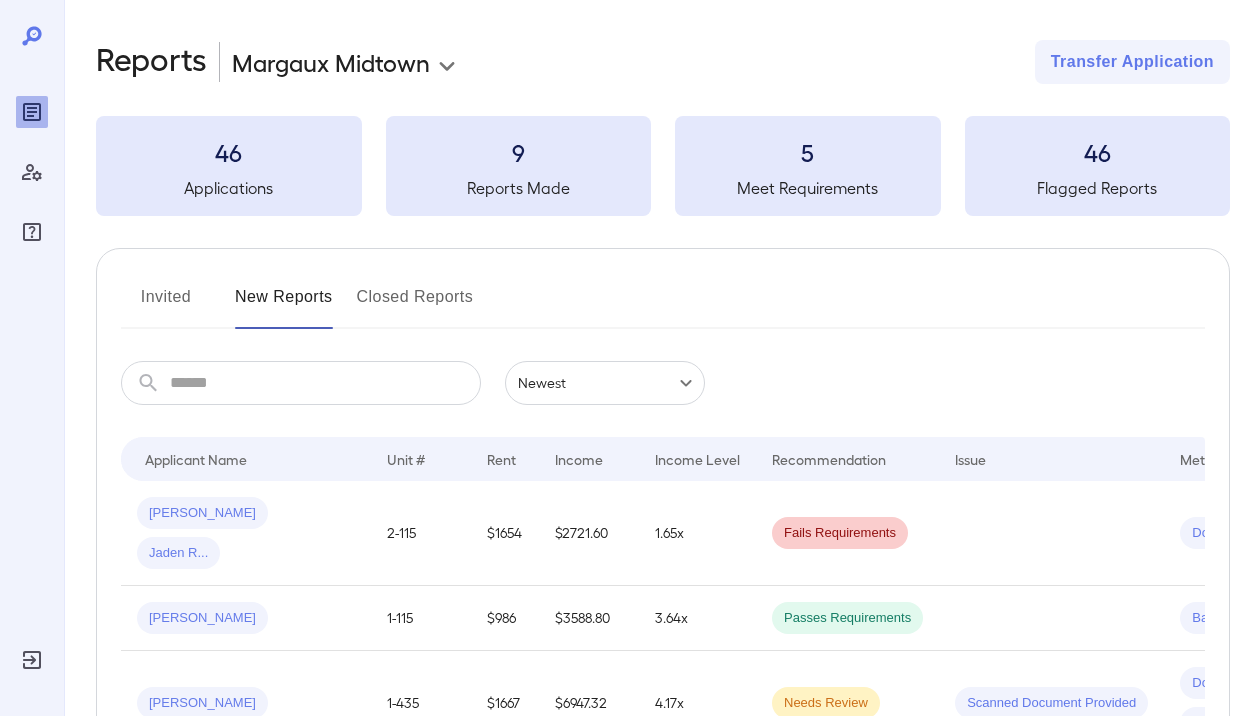 click 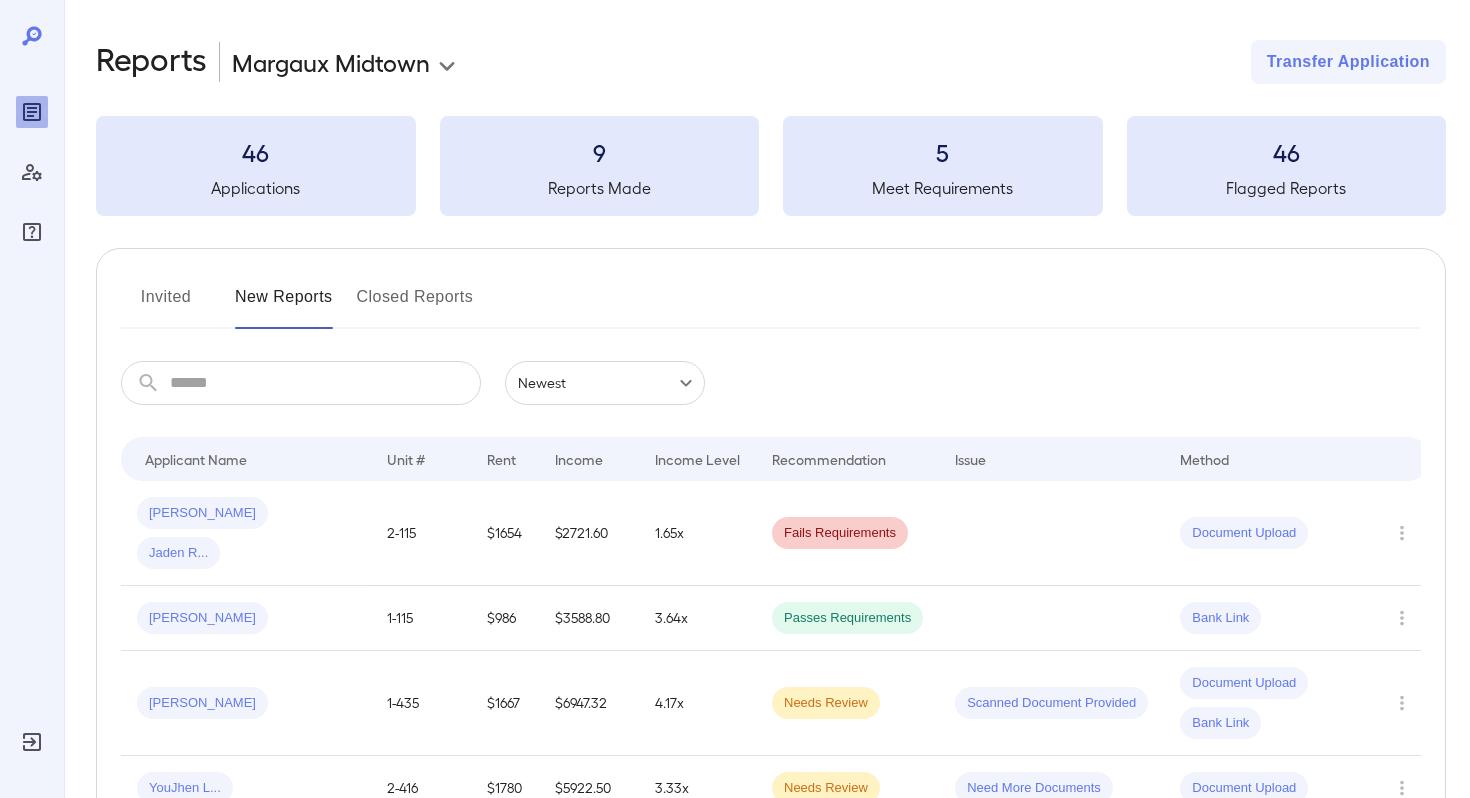 click on "Invited" at bounding box center [166, 305] 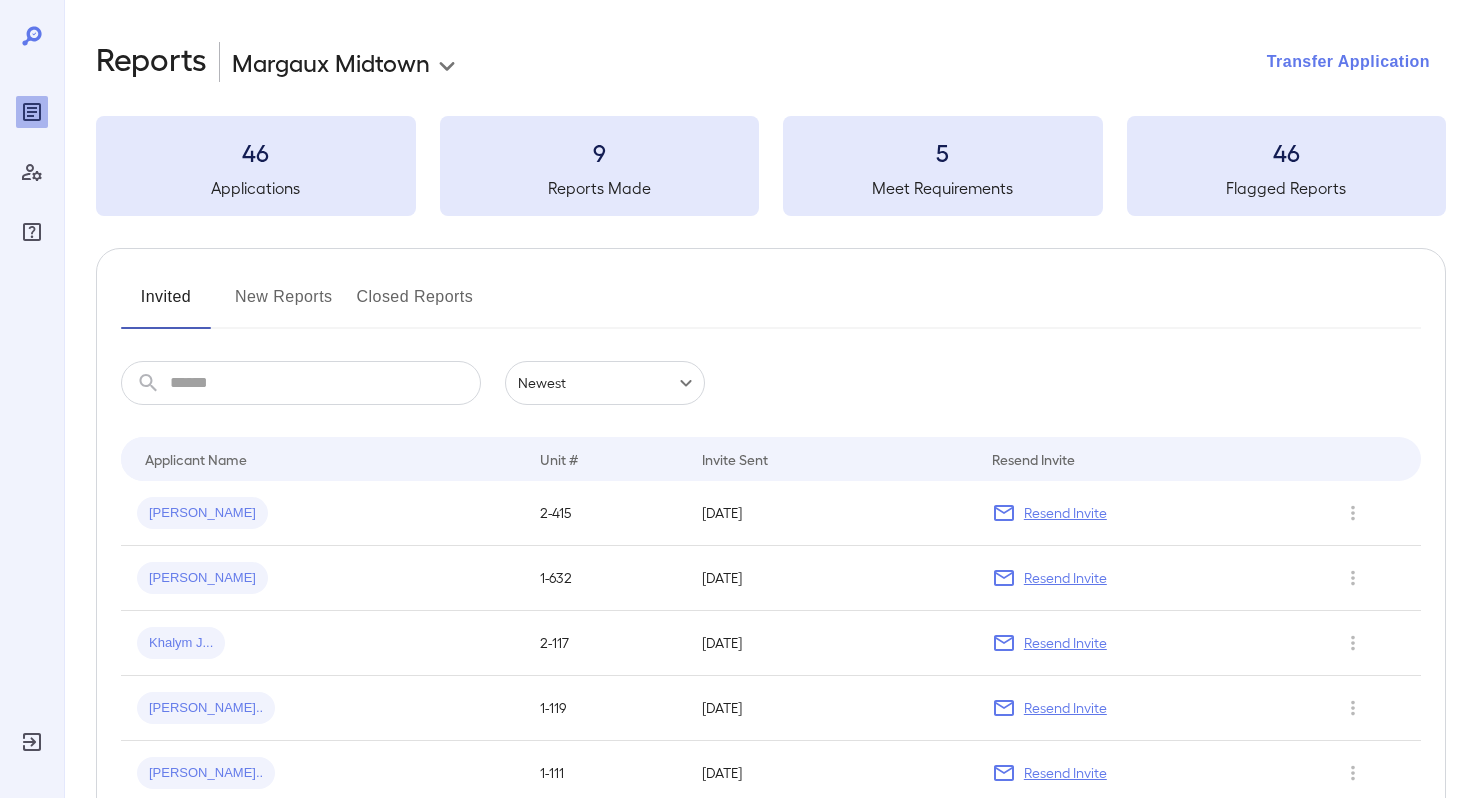 click on "Transfer Application" at bounding box center [1348, 62] 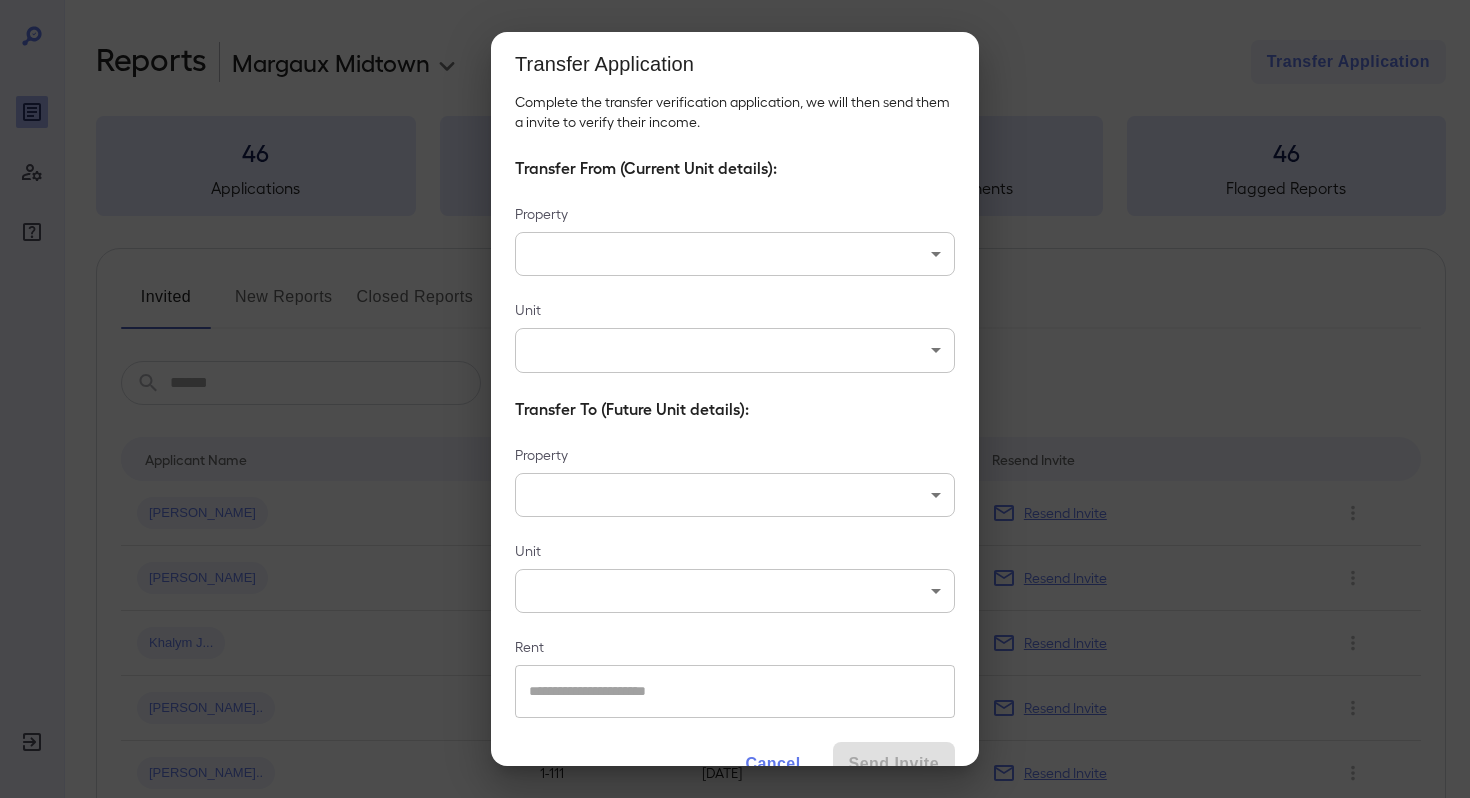 click on "Transfer Application Complete the transfer verification application, we will then send them a invite to verify their income. Transfer From (Current Unit details): Property ​ ​ Unit ​ ​ Transfer To (Future Unit details): Property ​ ​ Unit ​ ​ Rent ​ Cancel Send Invite" at bounding box center [735, 399] 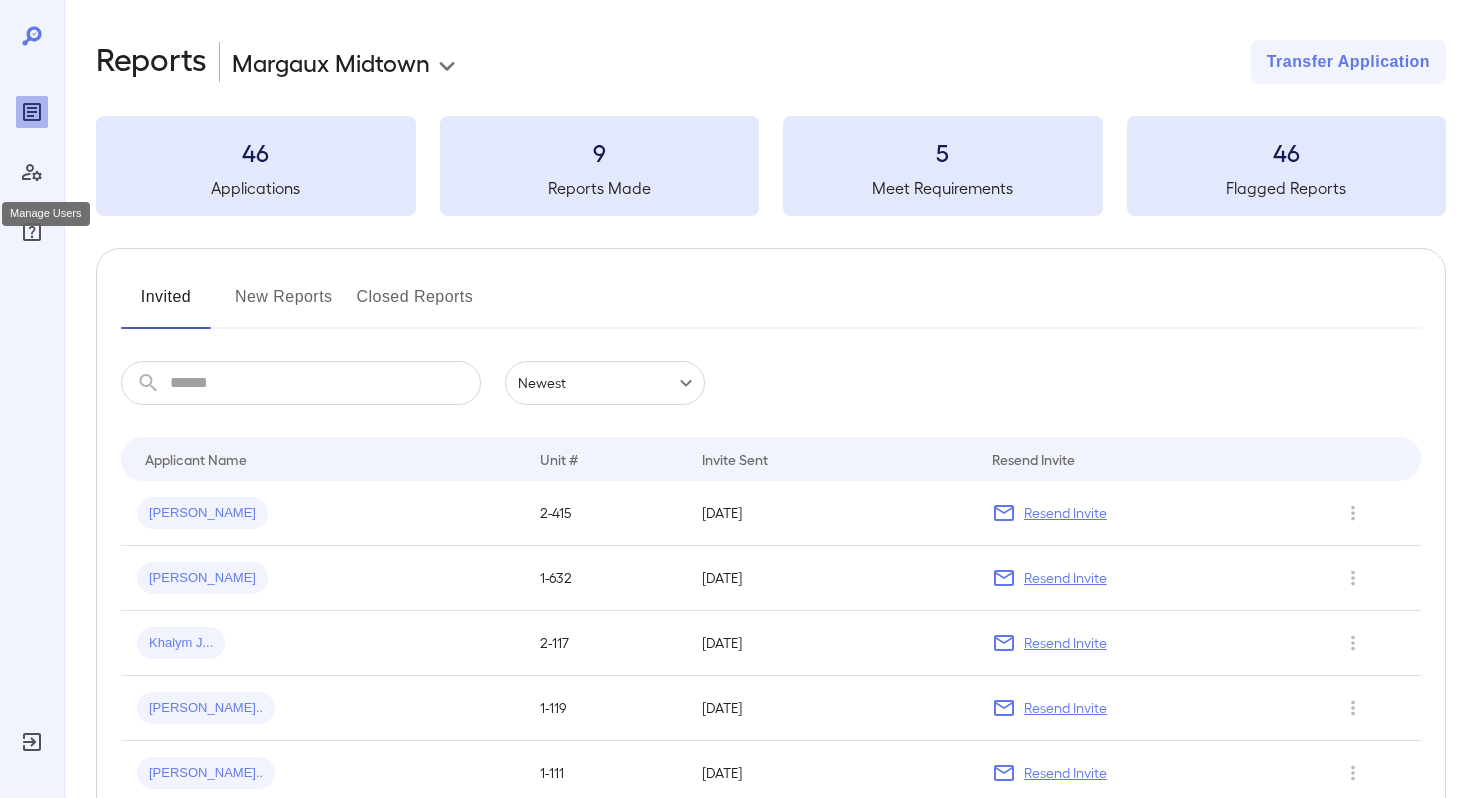 click 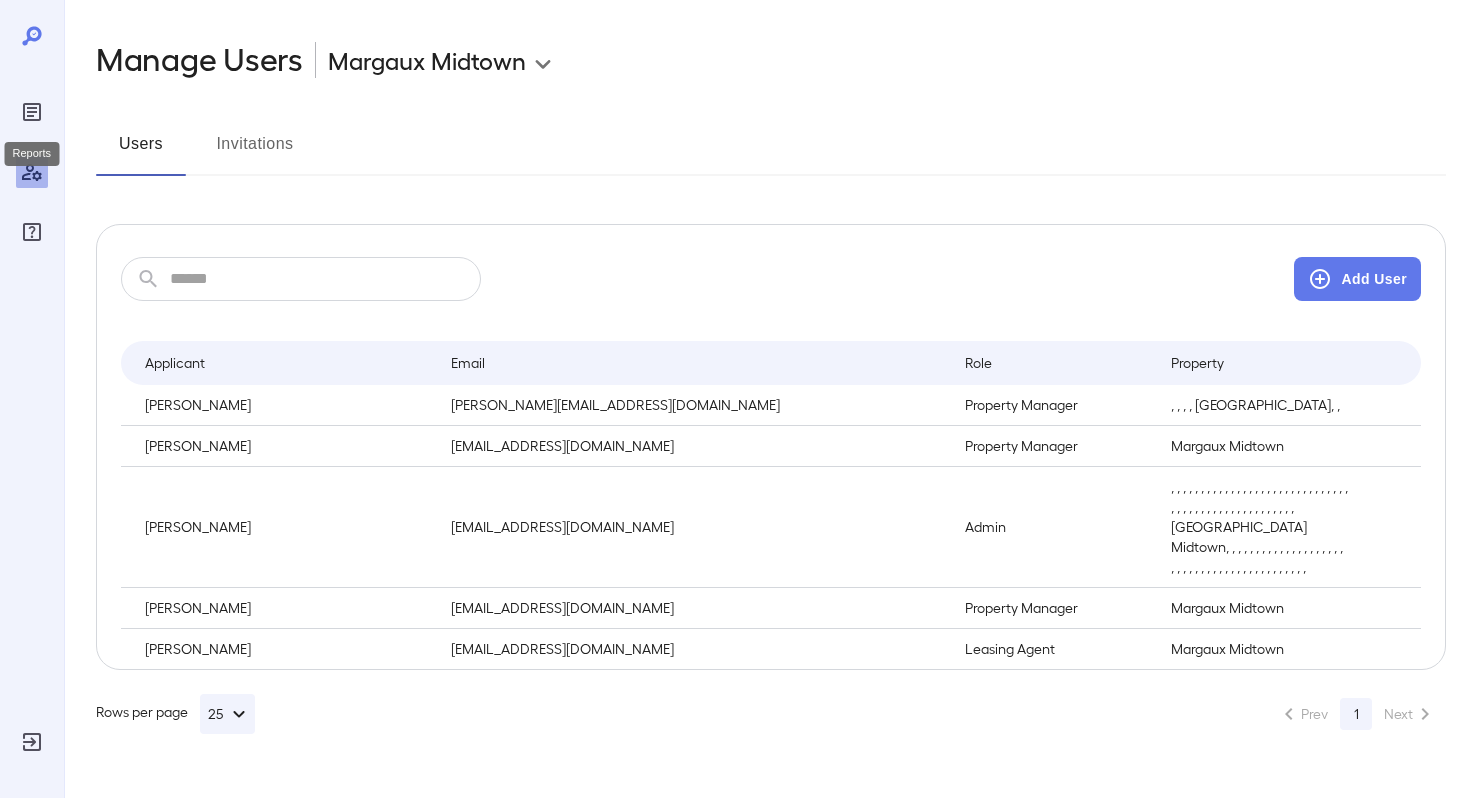 click 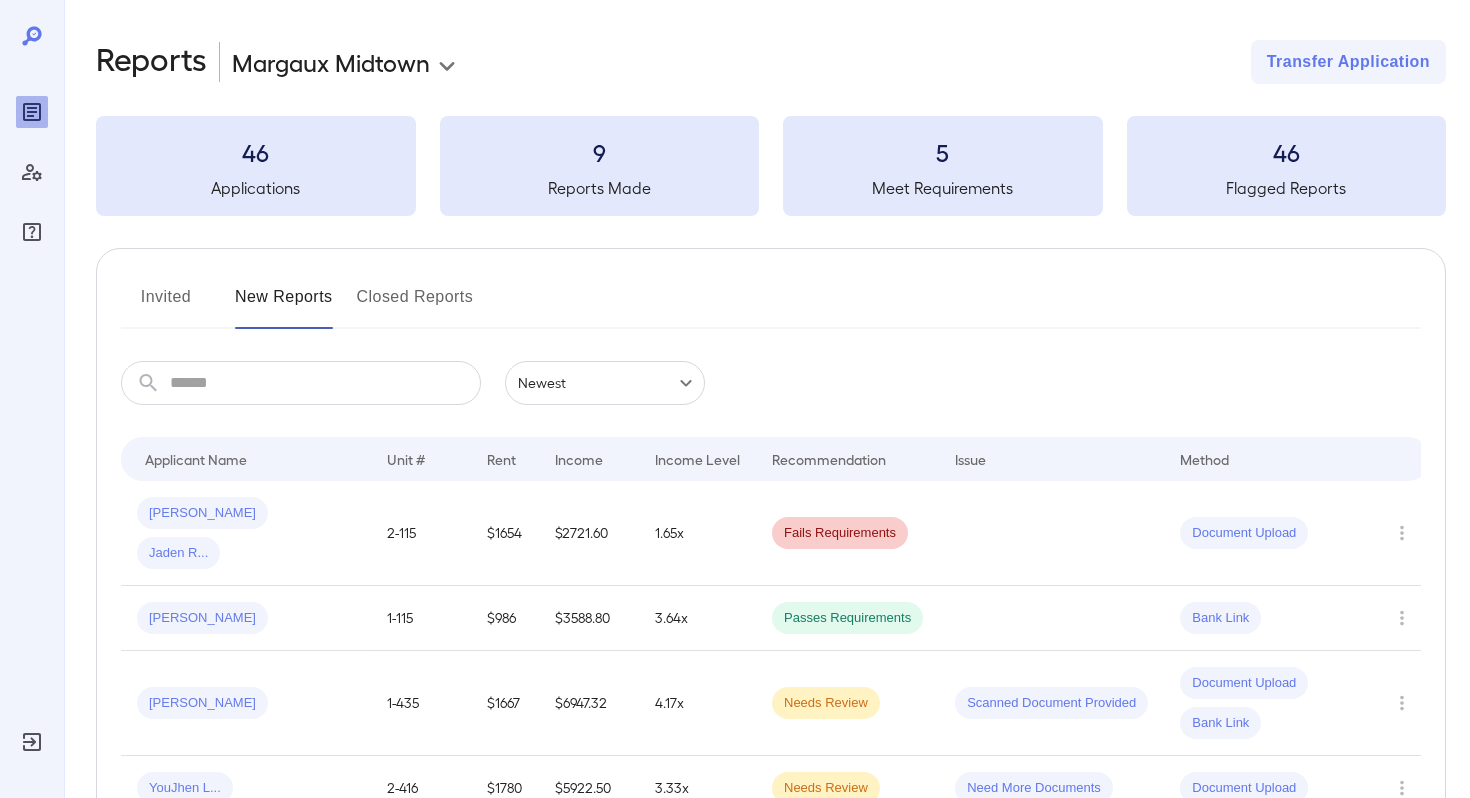 click on "Invited" at bounding box center [166, 305] 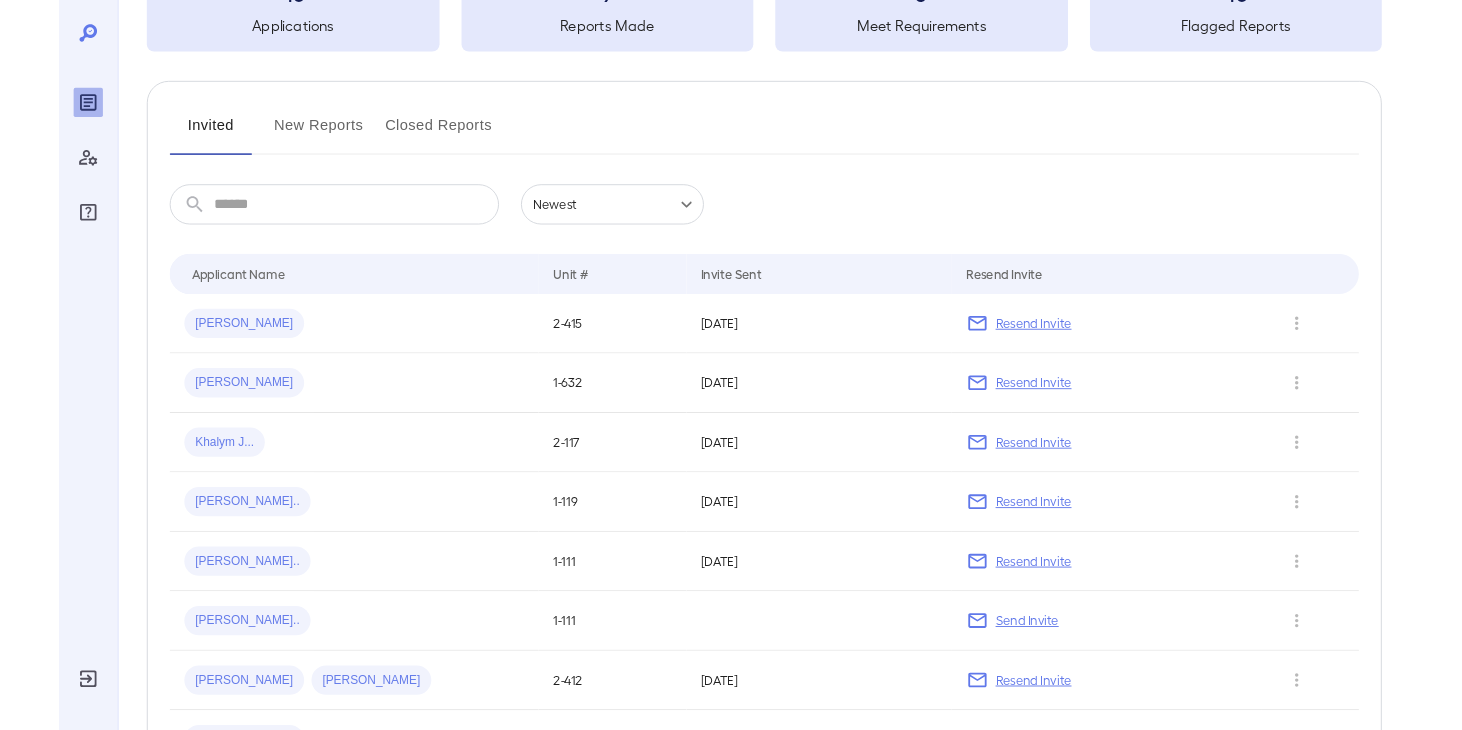 scroll, scrollTop: 0, scrollLeft: 0, axis: both 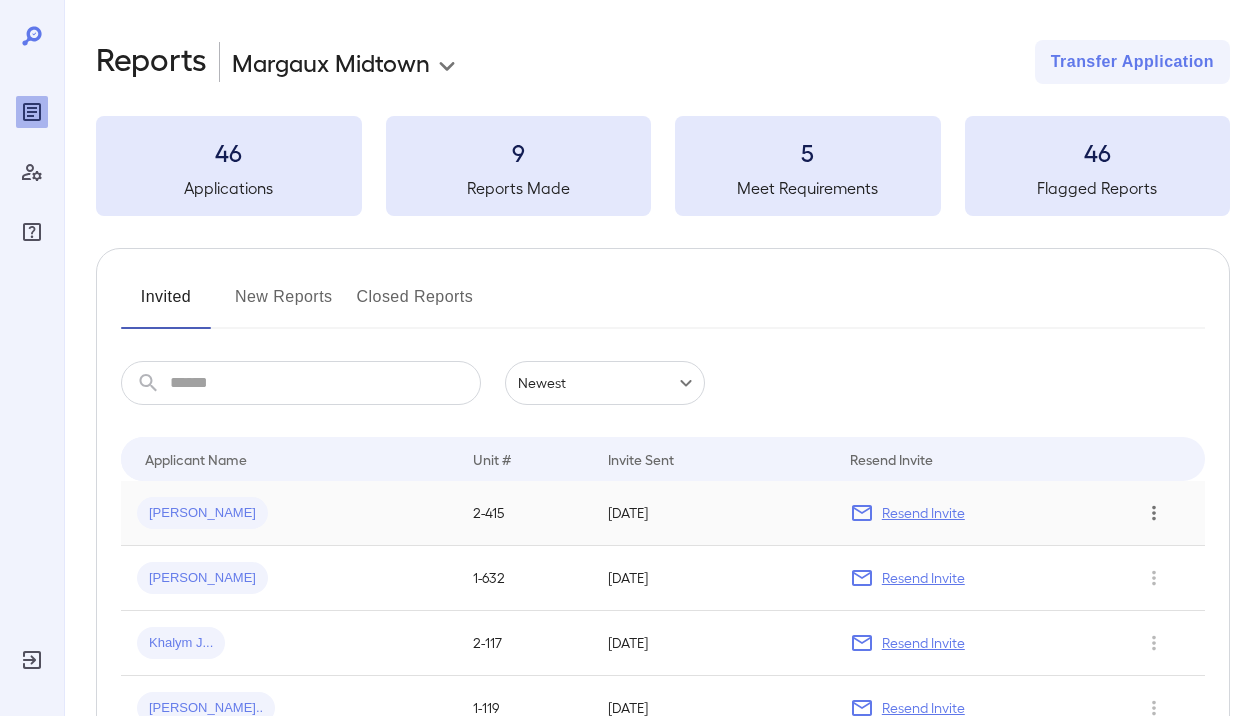 click 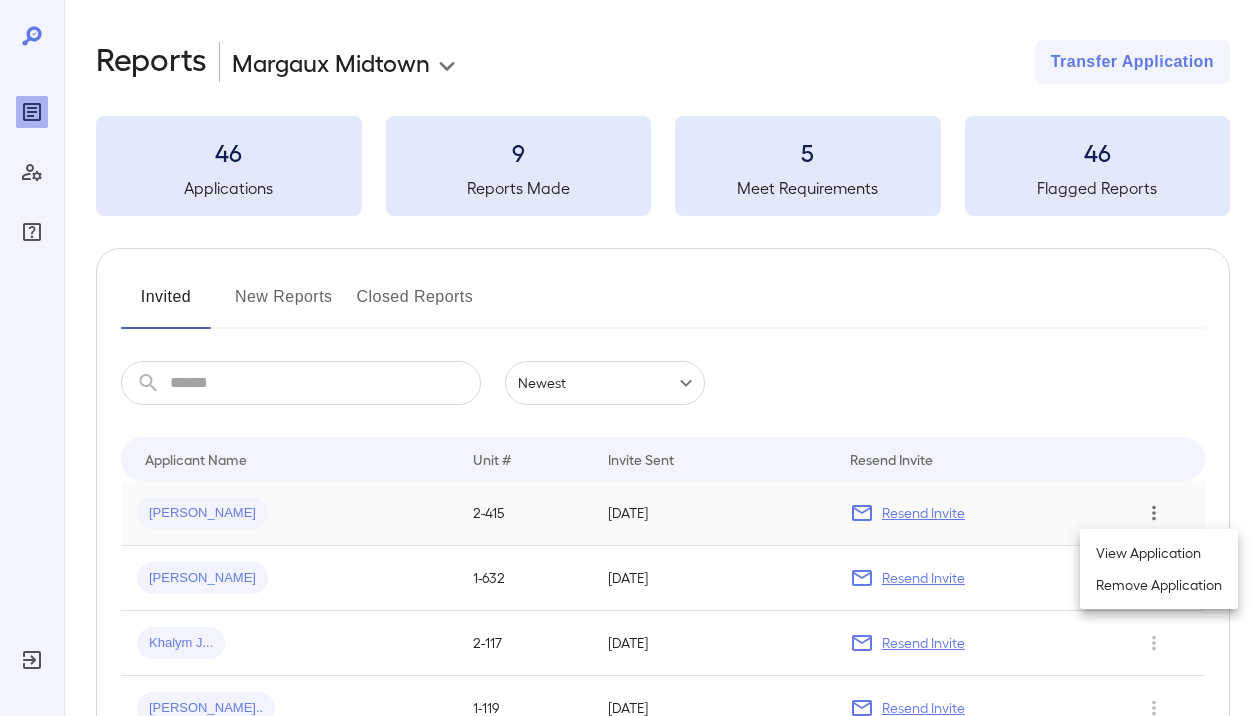 click at bounding box center [627, 358] 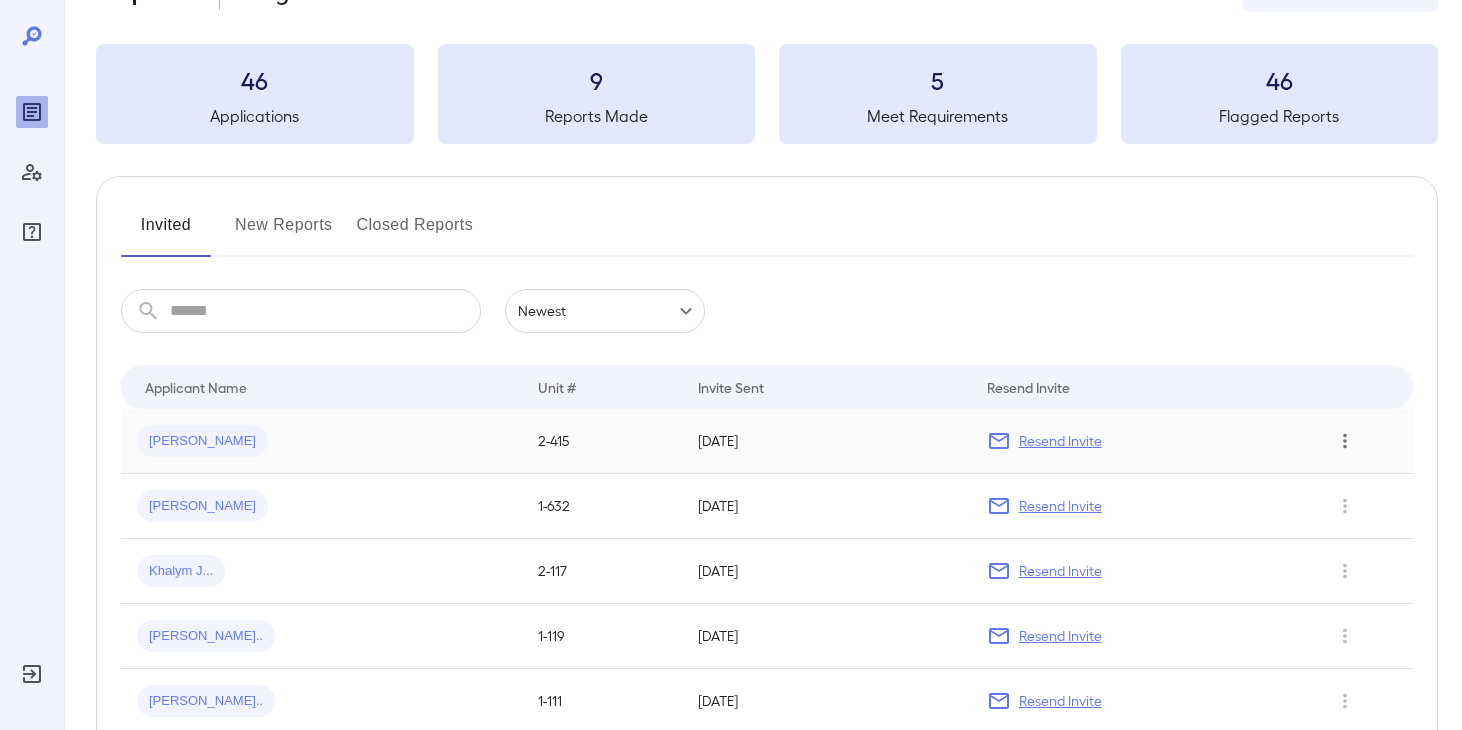 scroll, scrollTop: 0, scrollLeft: 0, axis: both 